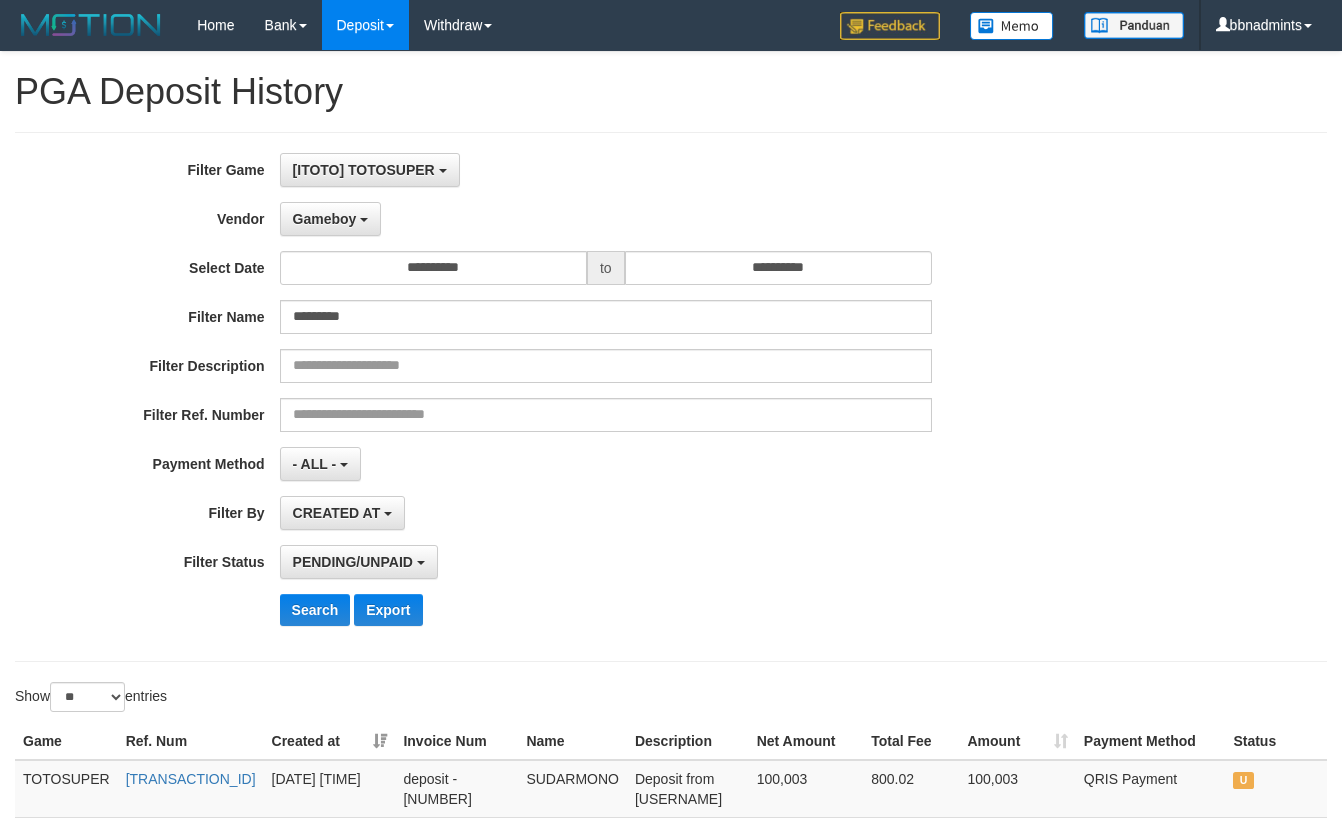 select on "***" 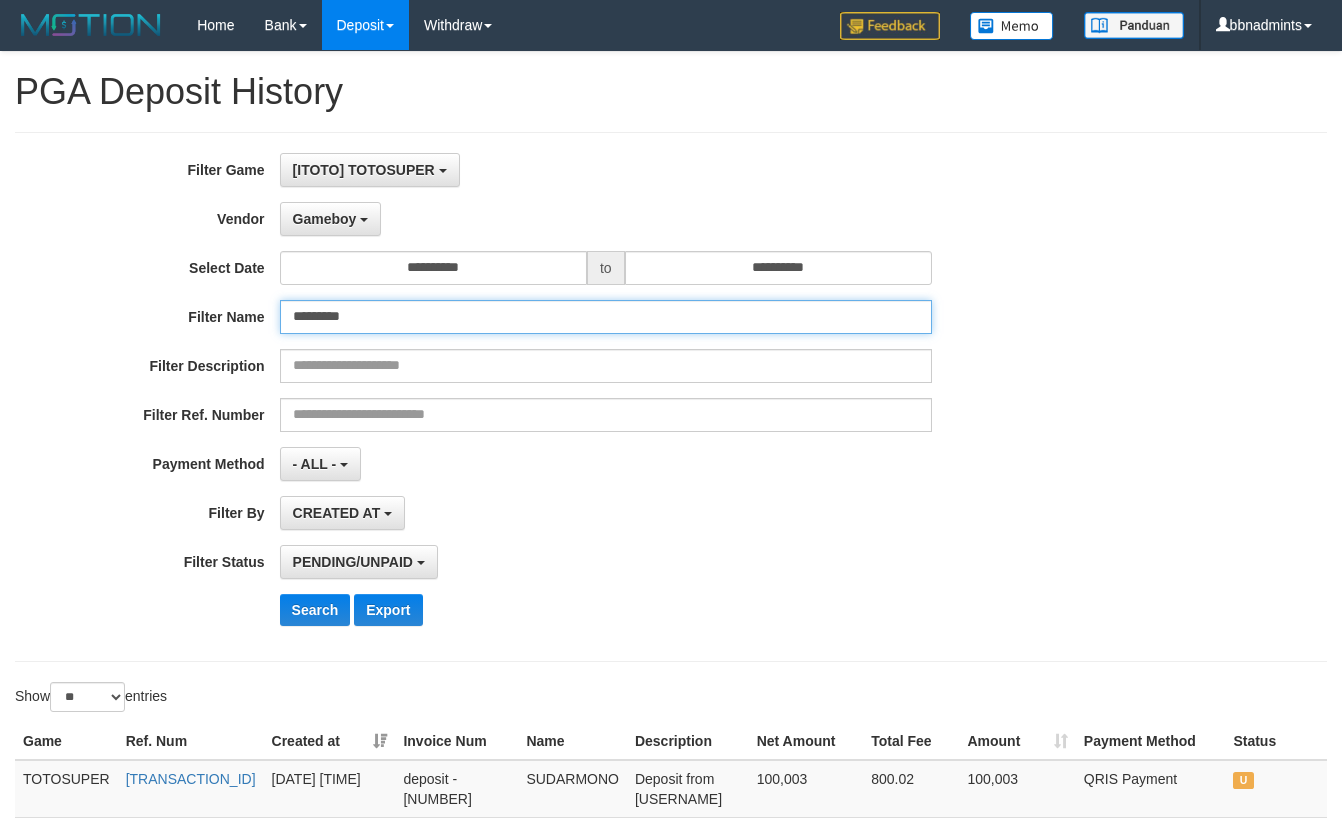 click on "*********" at bounding box center (606, 317) 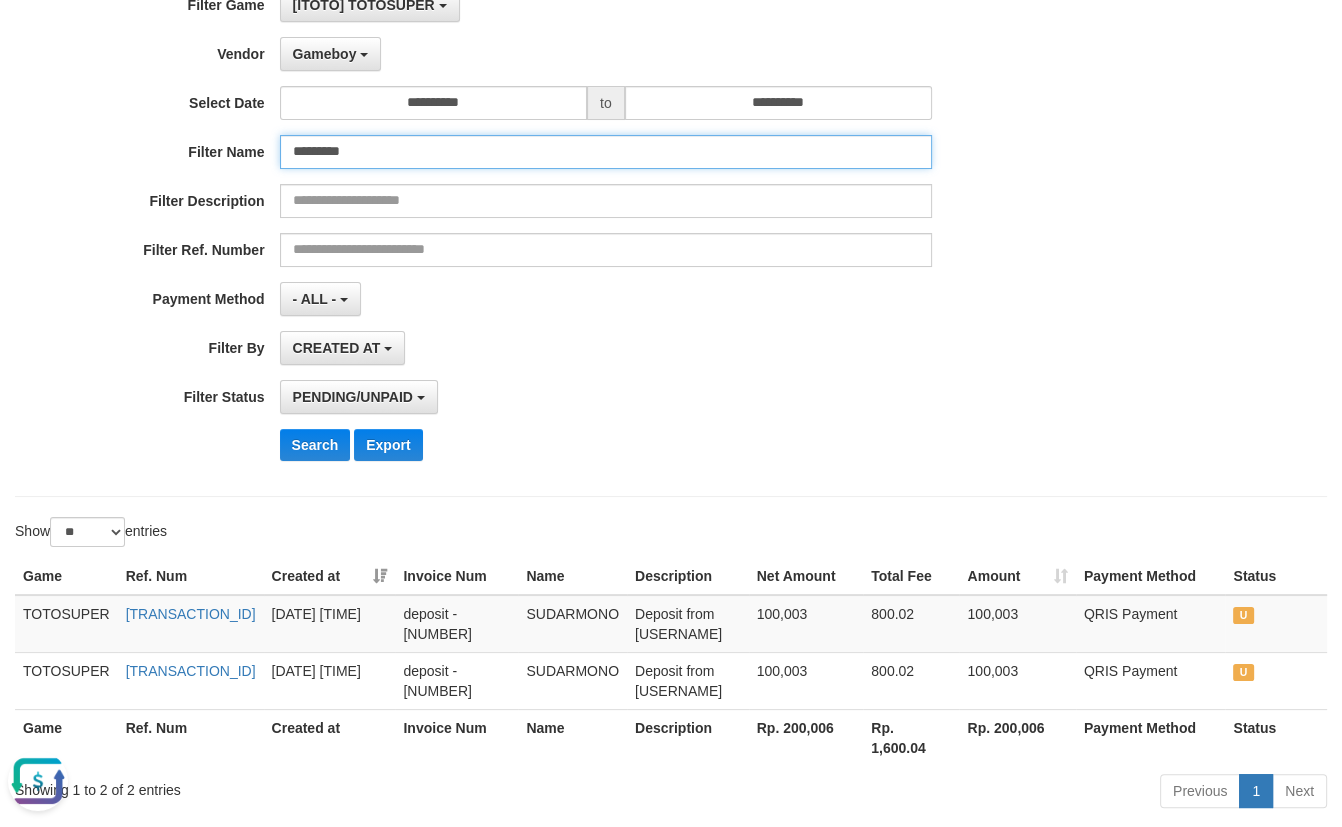 scroll, scrollTop: 0, scrollLeft: 0, axis: both 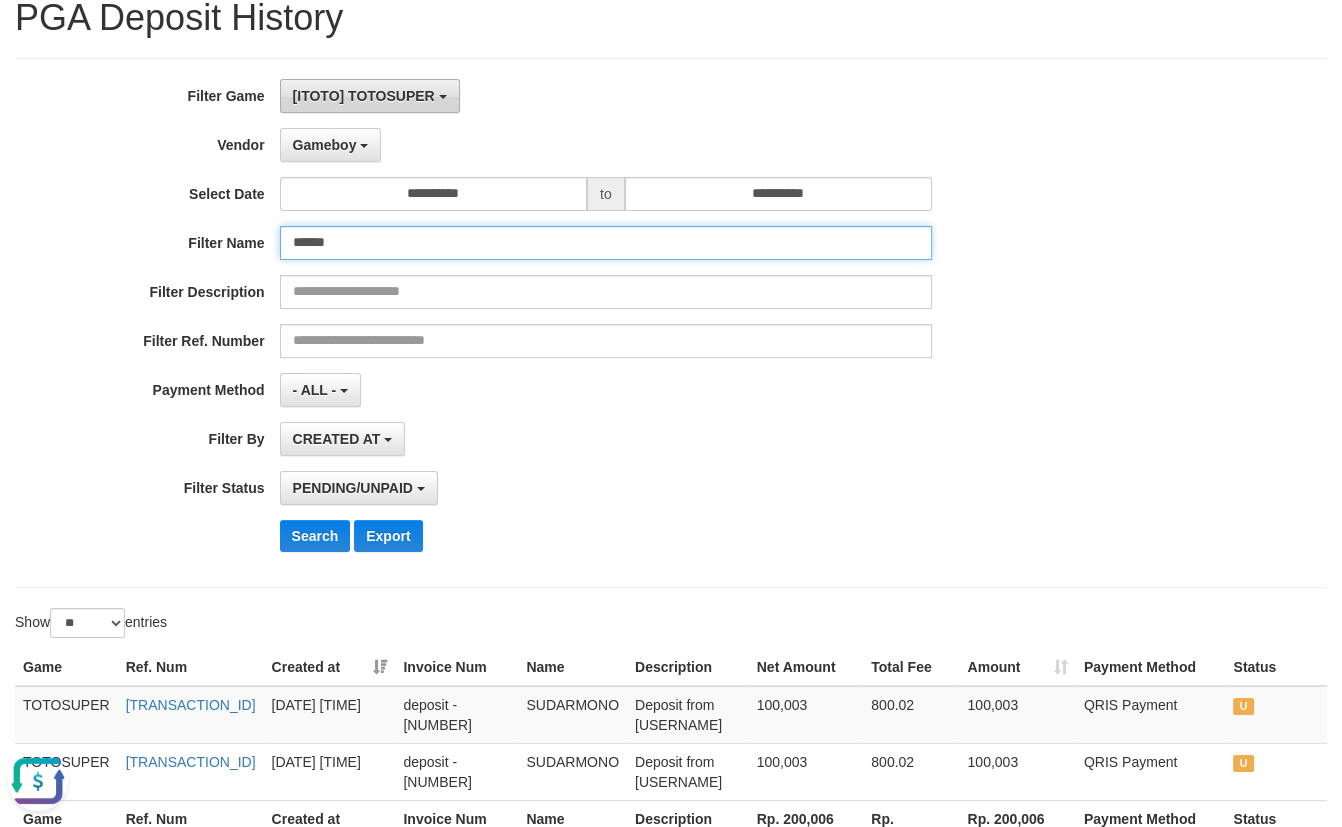 type on "******" 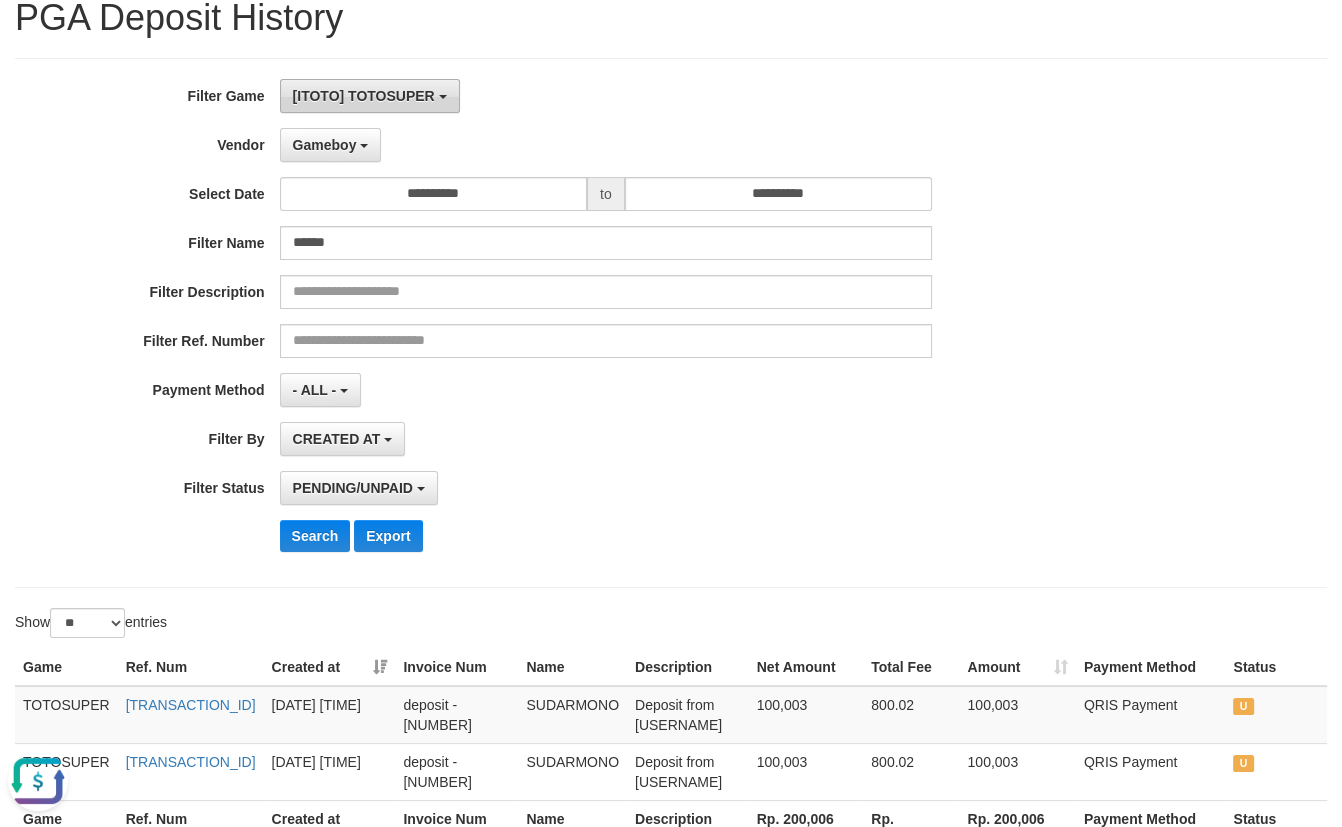 click on "[ITOTO] TOTOSUPER" at bounding box center (364, 96) 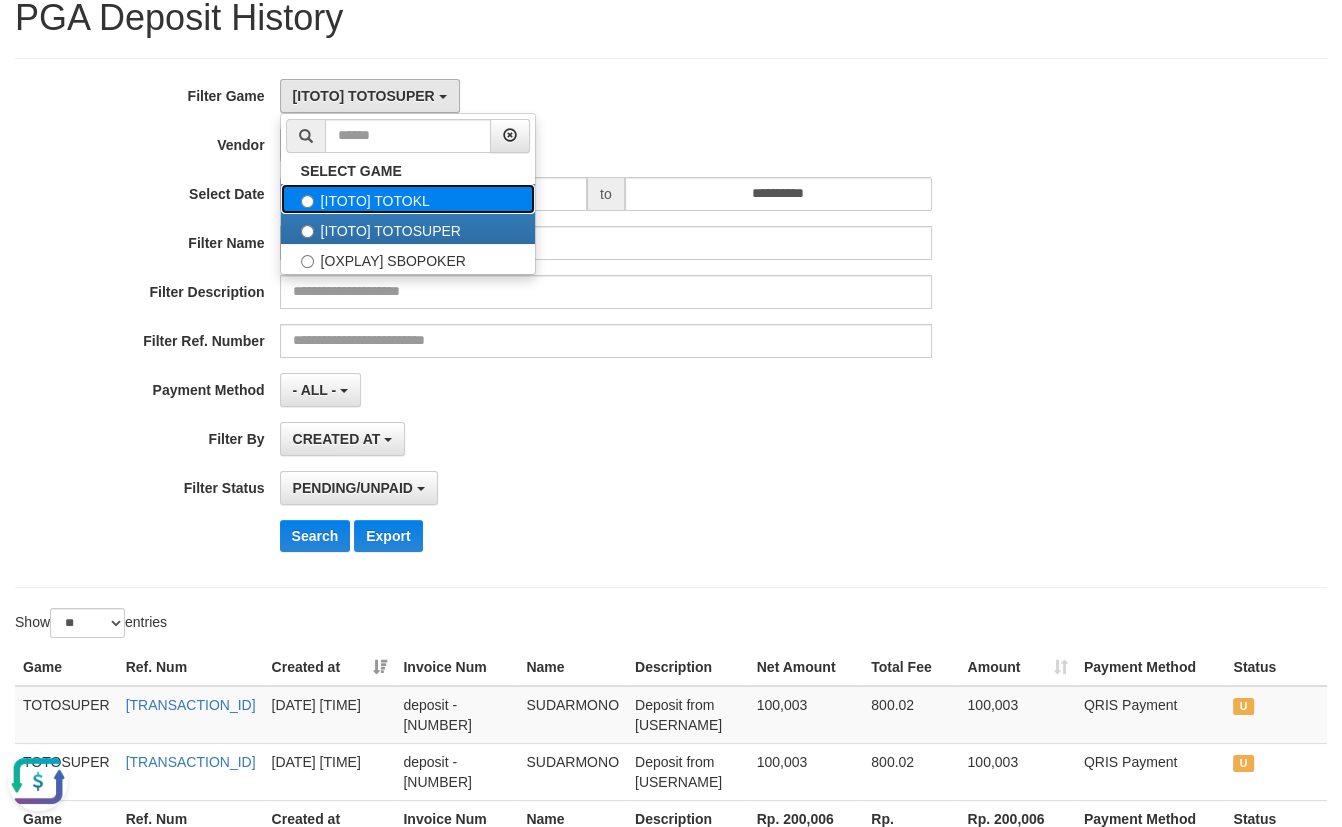 click on "[ITOTO] TOTOKL" at bounding box center (408, 199) 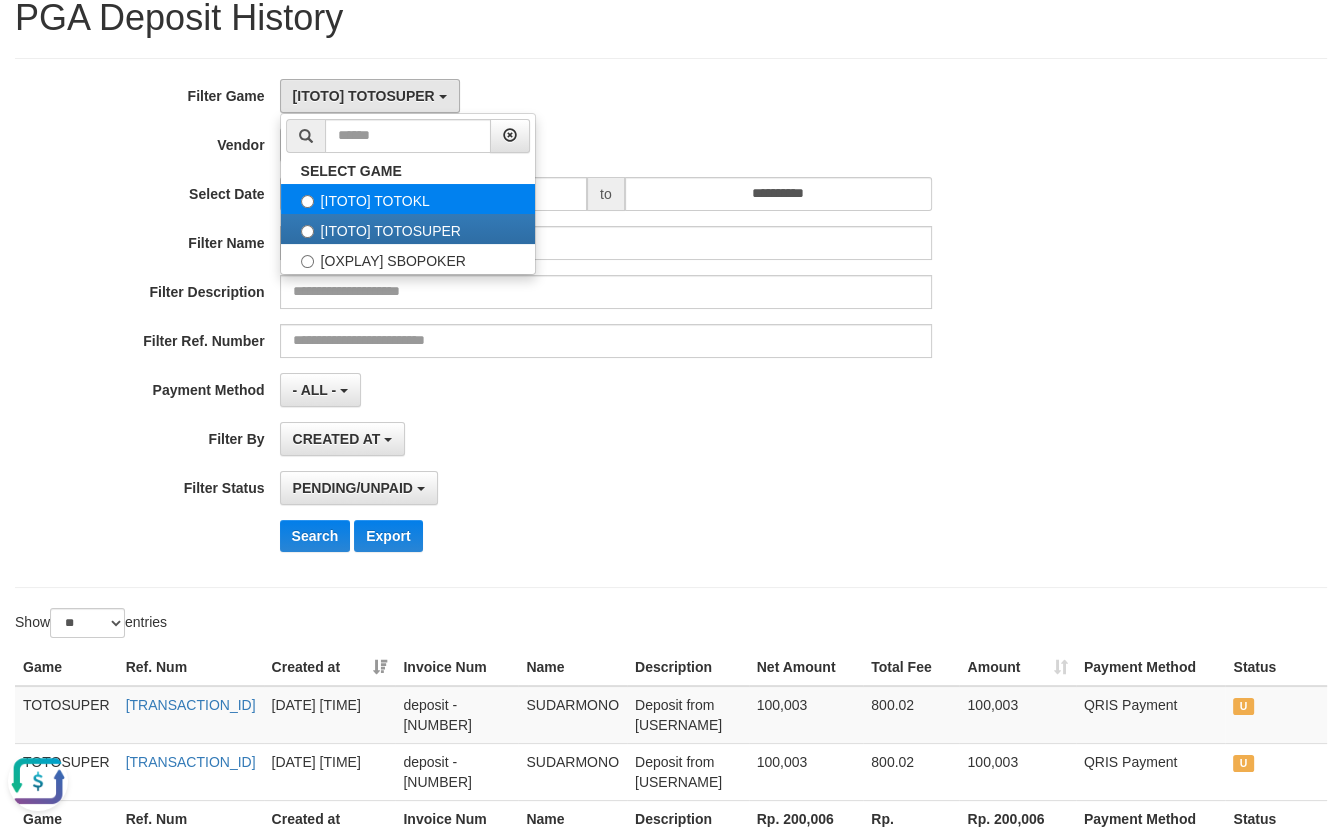 select on "****" 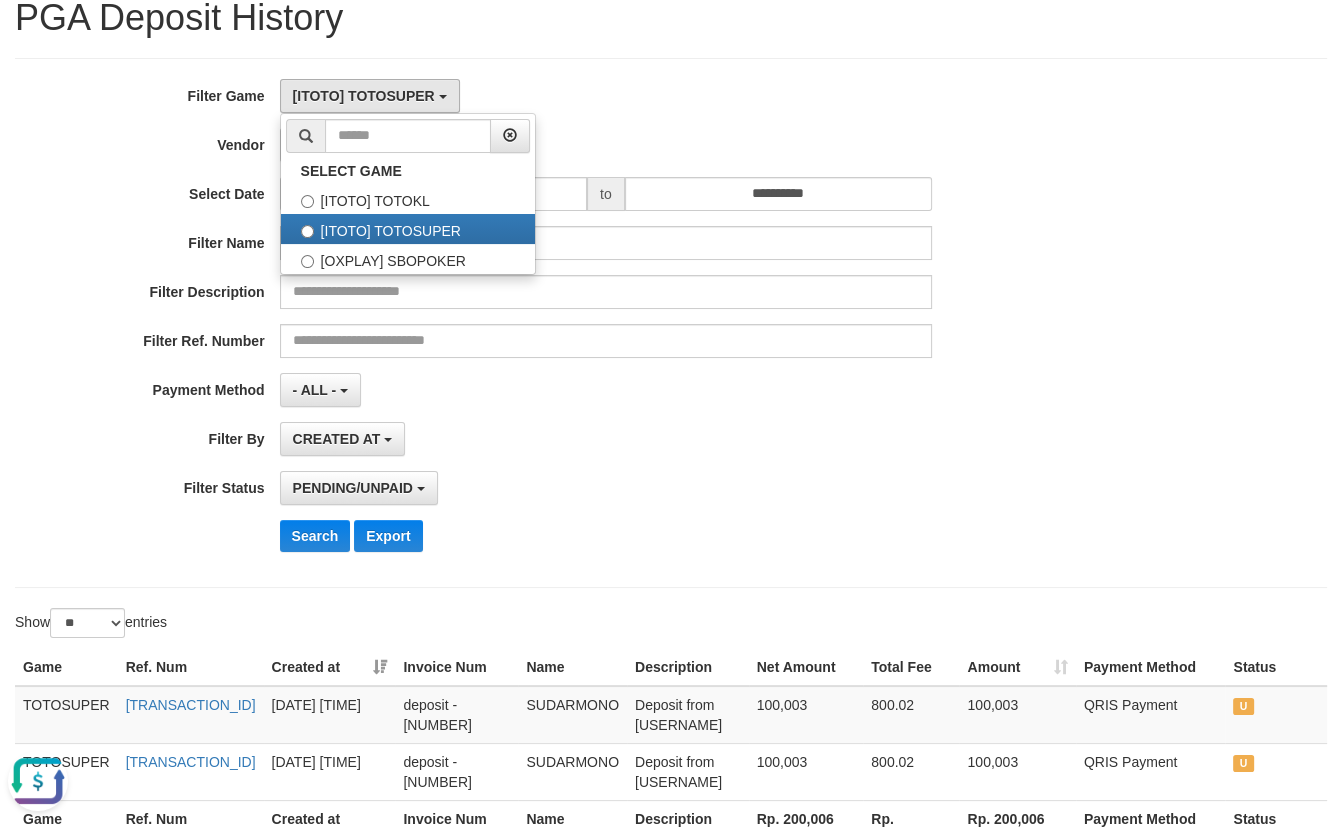 scroll, scrollTop: 34, scrollLeft: 0, axis: vertical 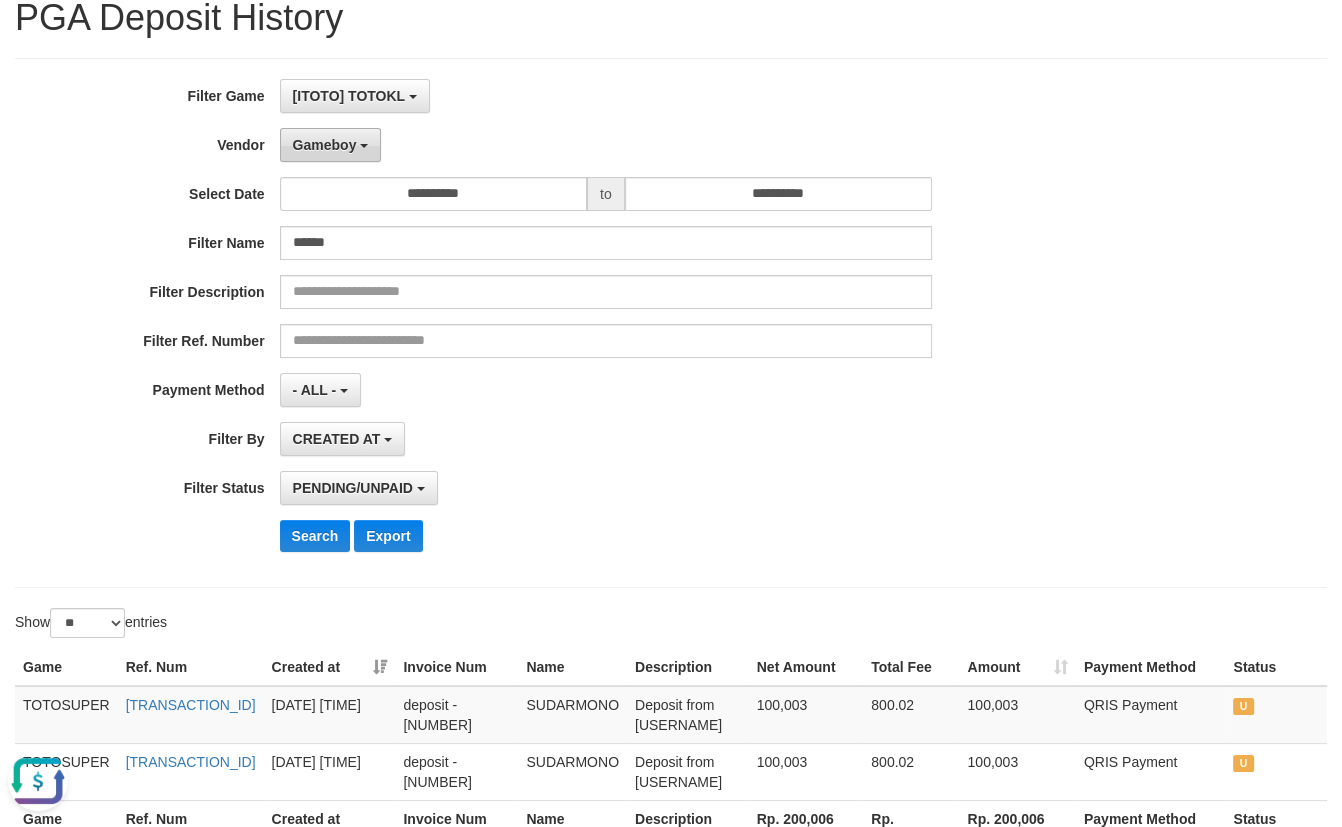 click on "Gameboy" at bounding box center (325, 145) 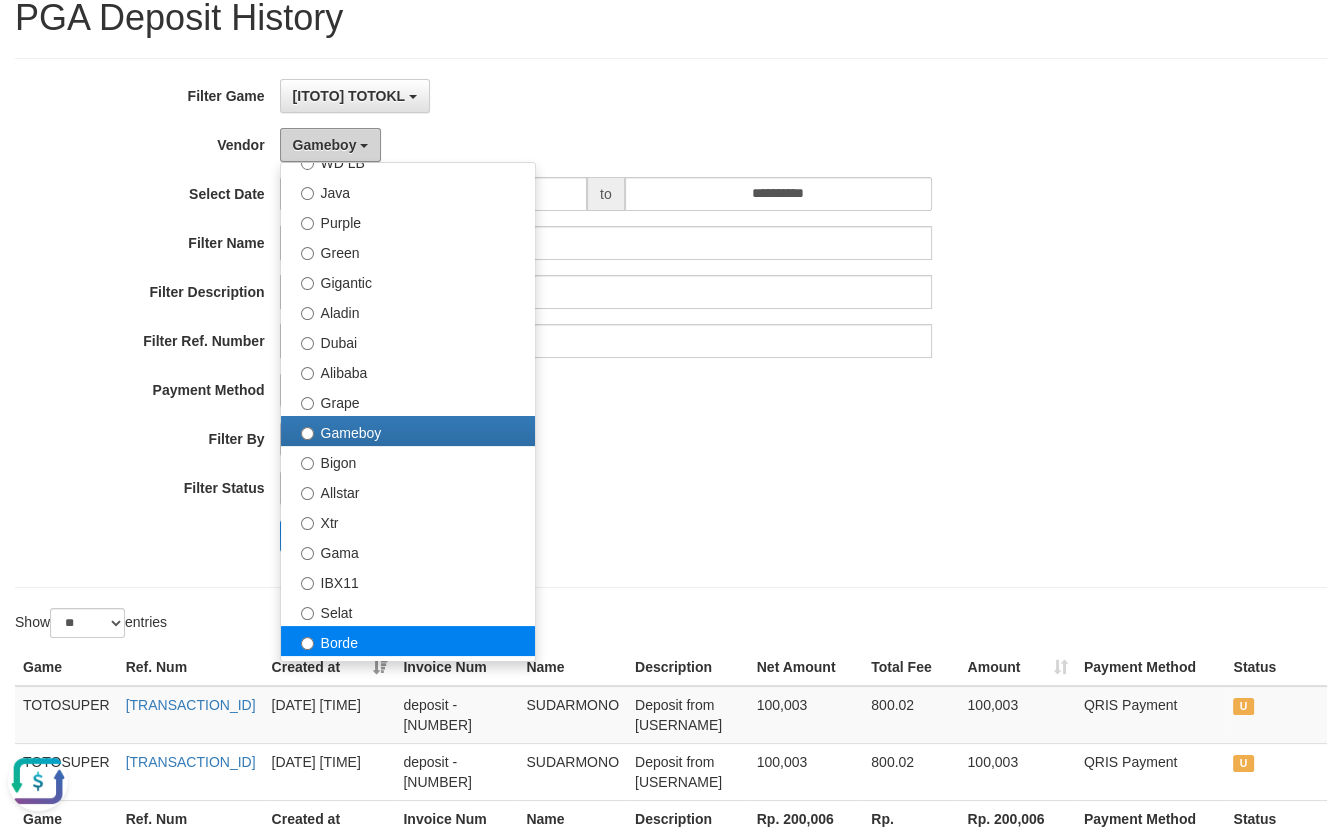 scroll, scrollTop: 272, scrollLeft: 0, axis: vertical 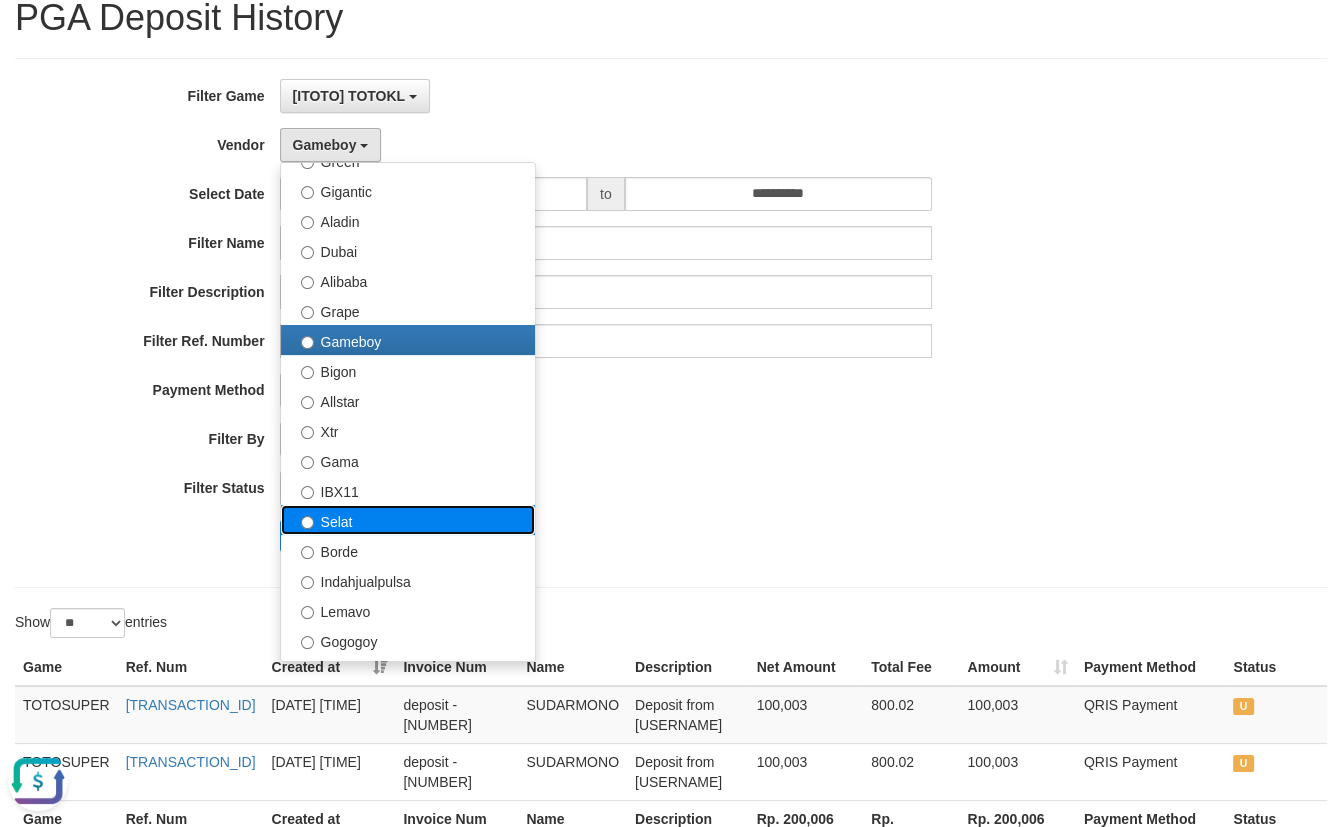 click on "Selat" at bounding box center [408, 520] 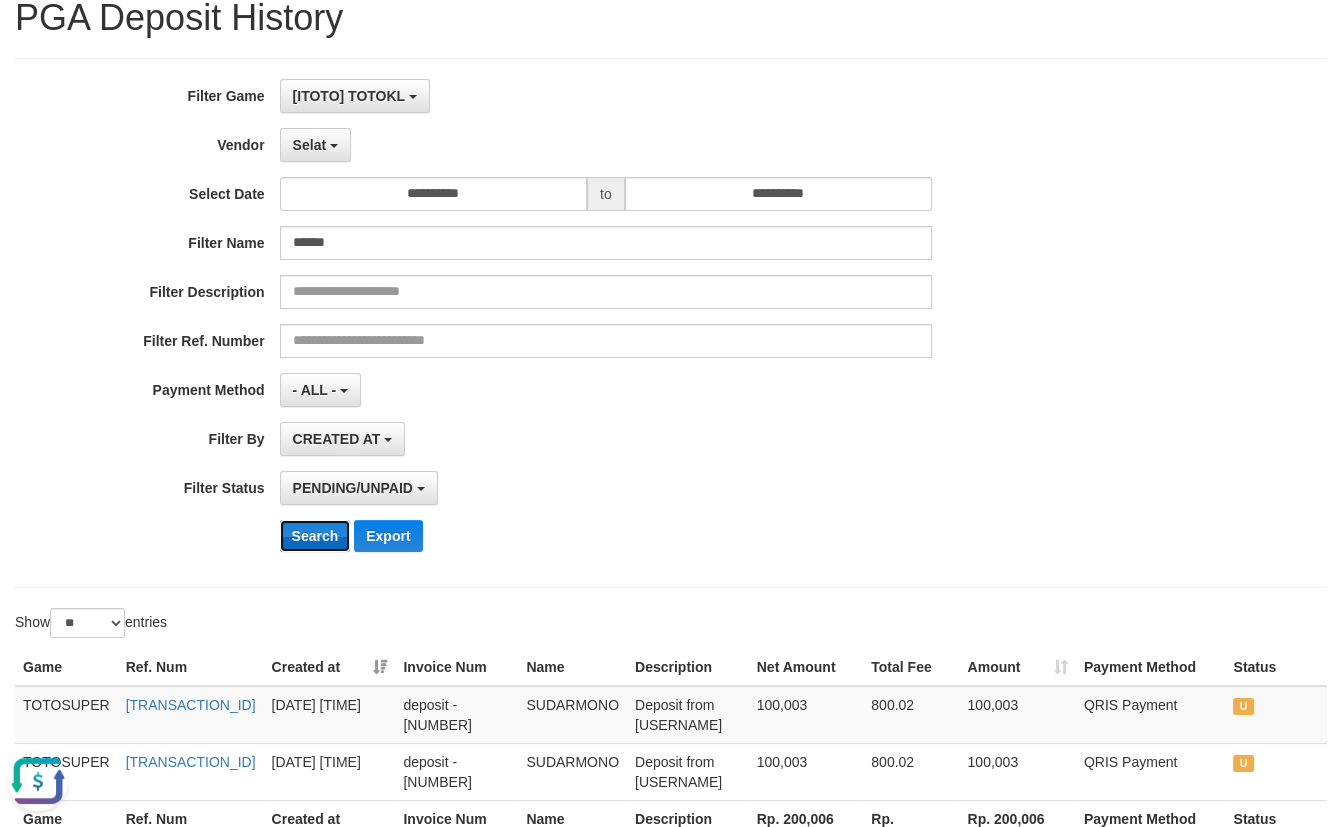 click on "Search" at bounding box center [315, 536] 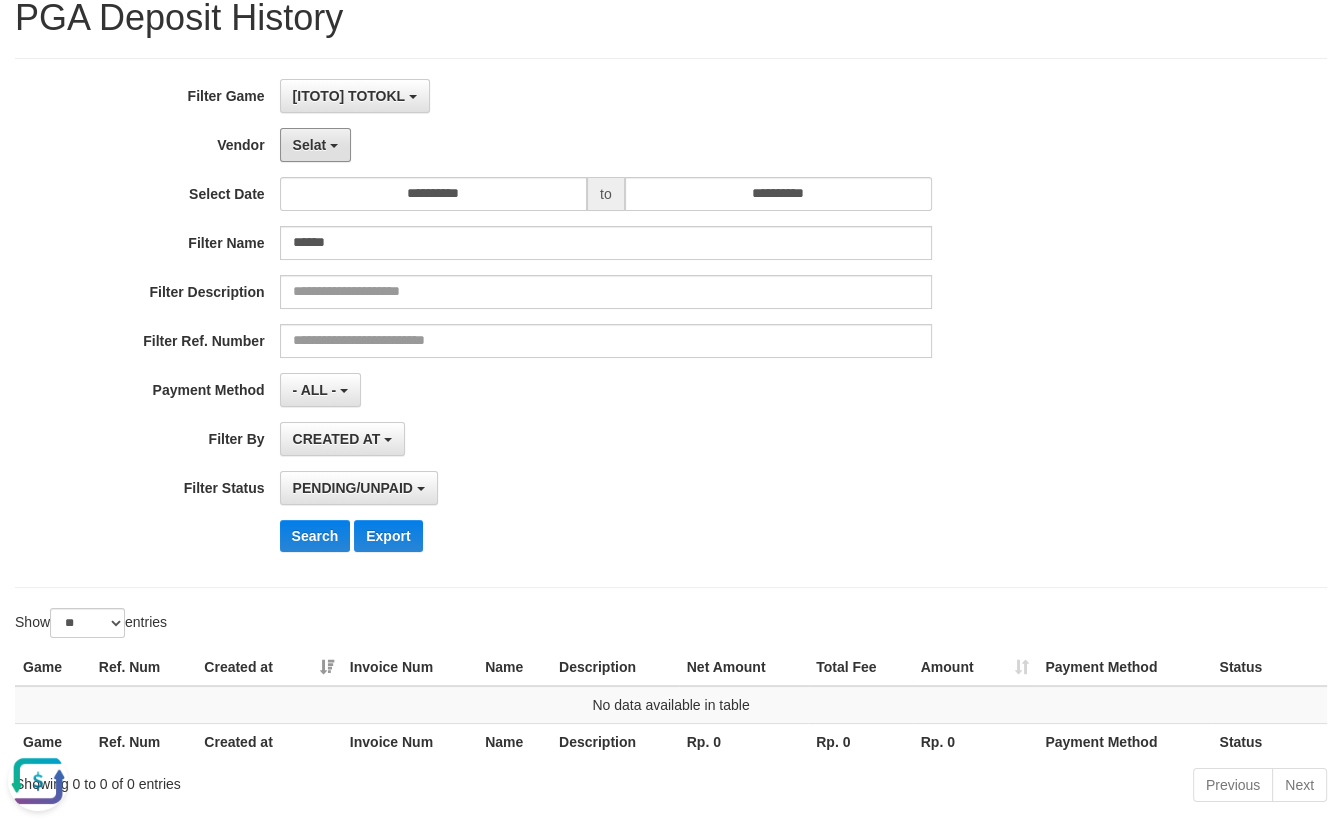 drag, startPoint x: 324, startPoint y: 150, endPoint x: 335, endPoint y: 237, distance: 87.69264 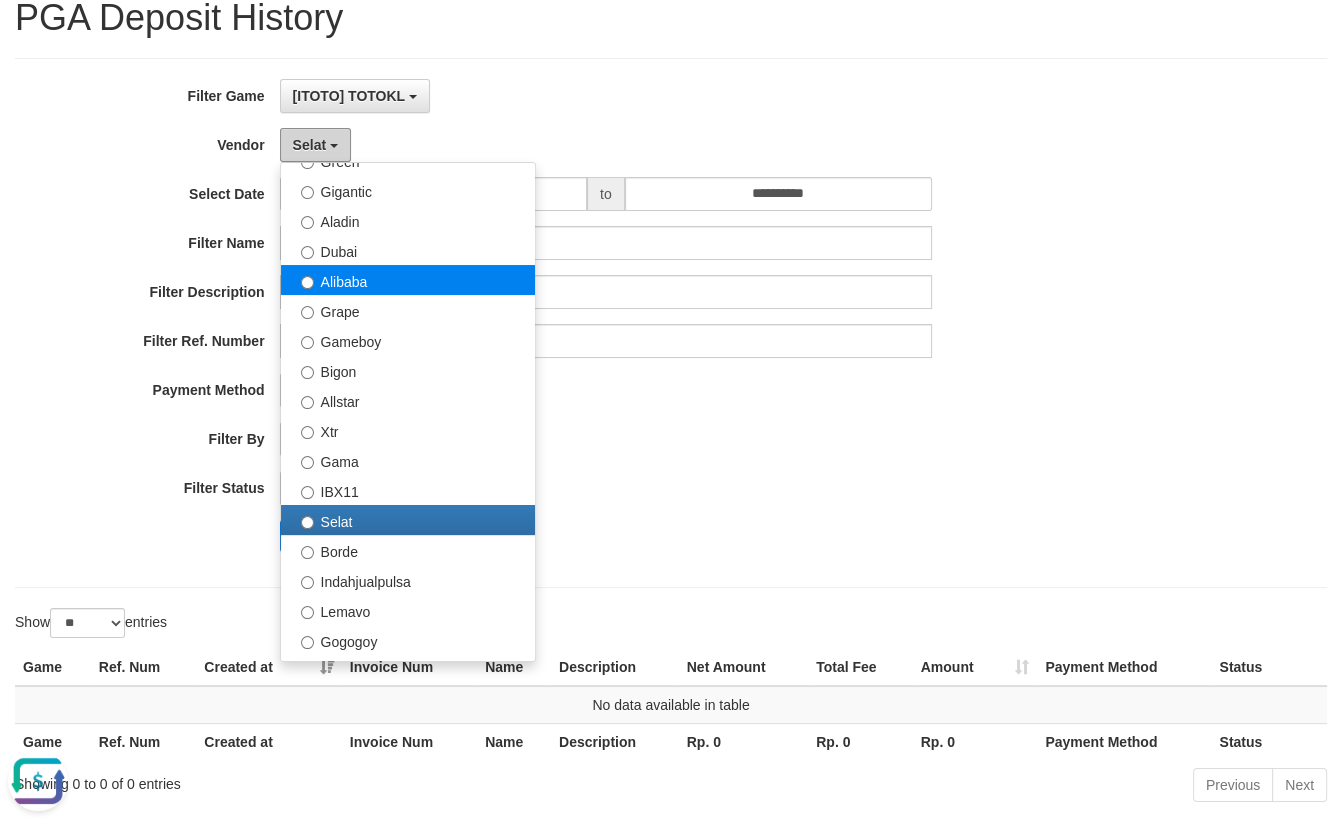 scroll, scrollTop: 90, scrollLeft: 0, axis: vertical 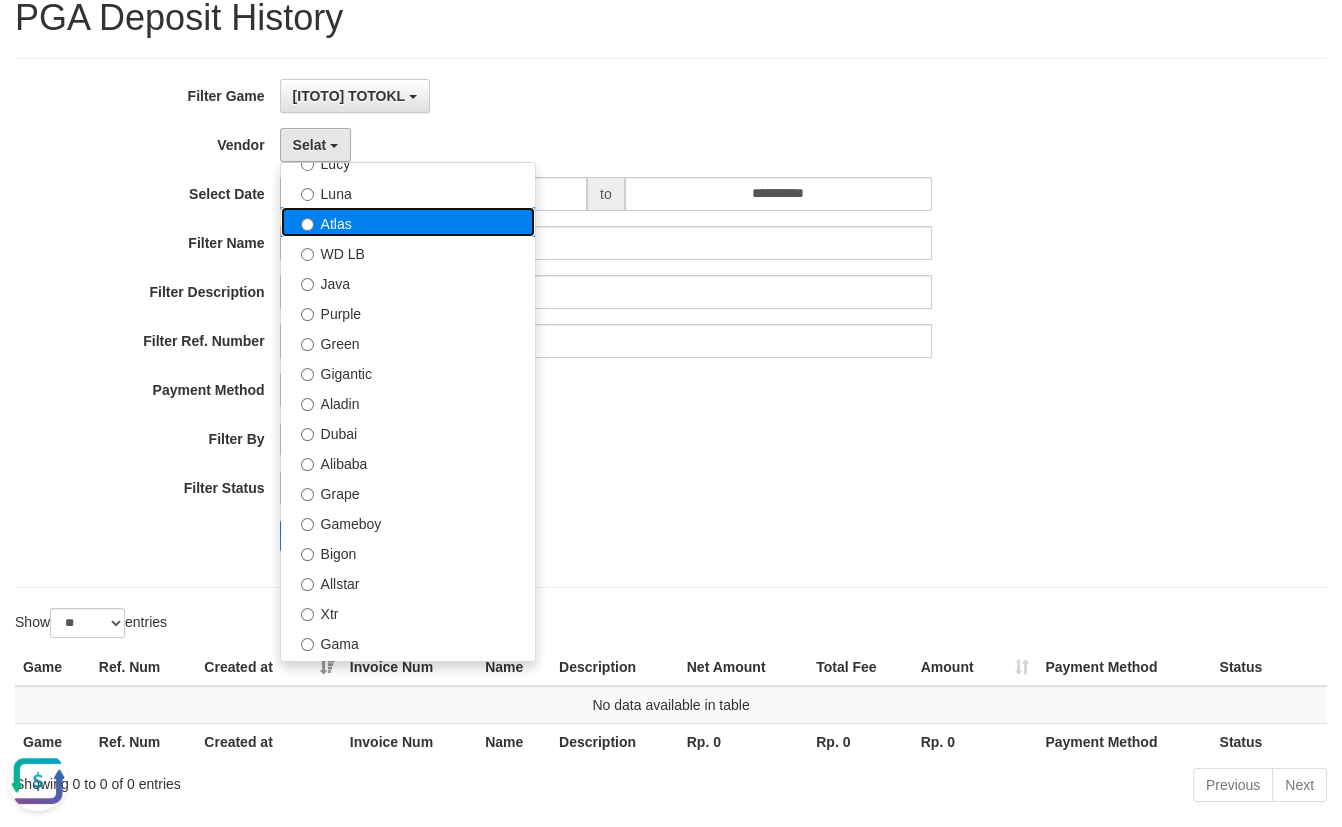 click on "Atlas" at bounding box center [408, 222] 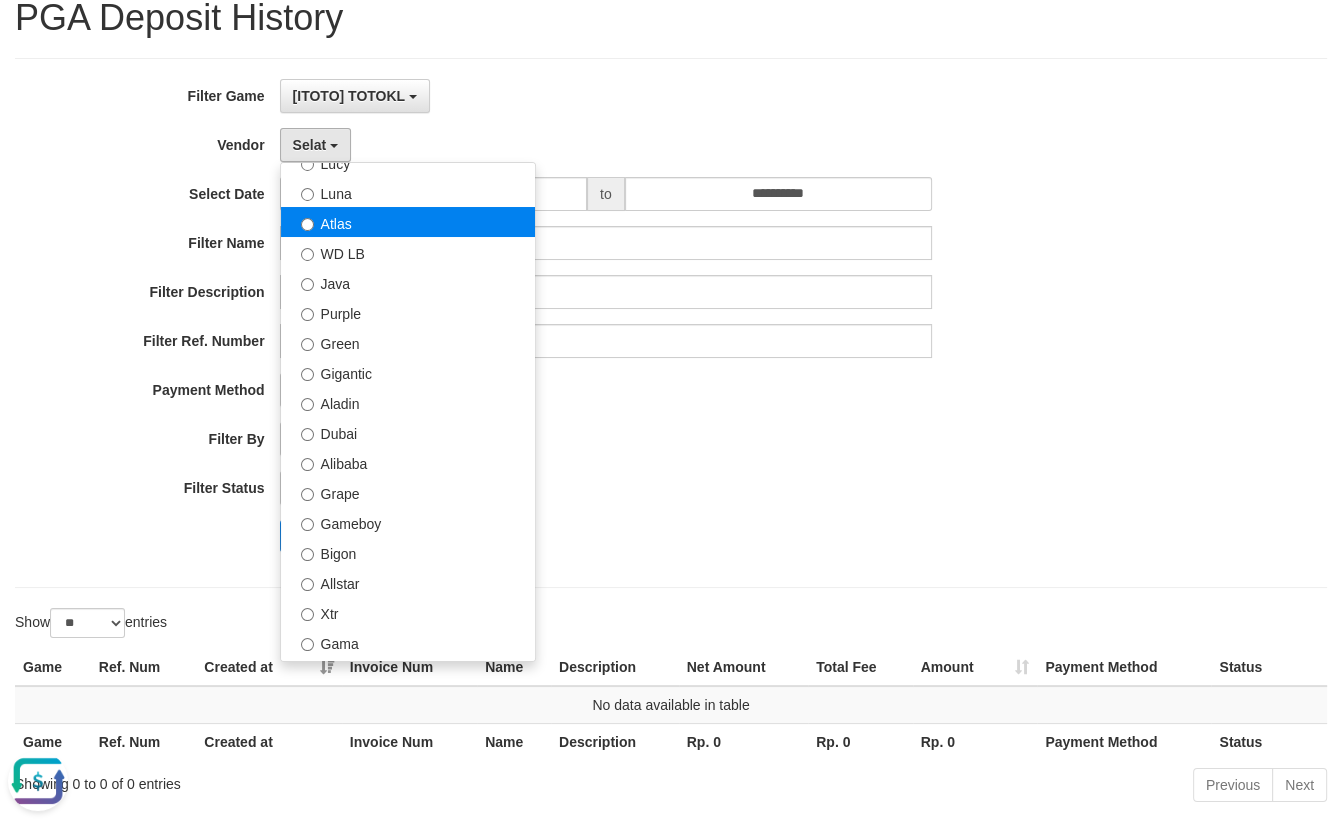 select on "**********" 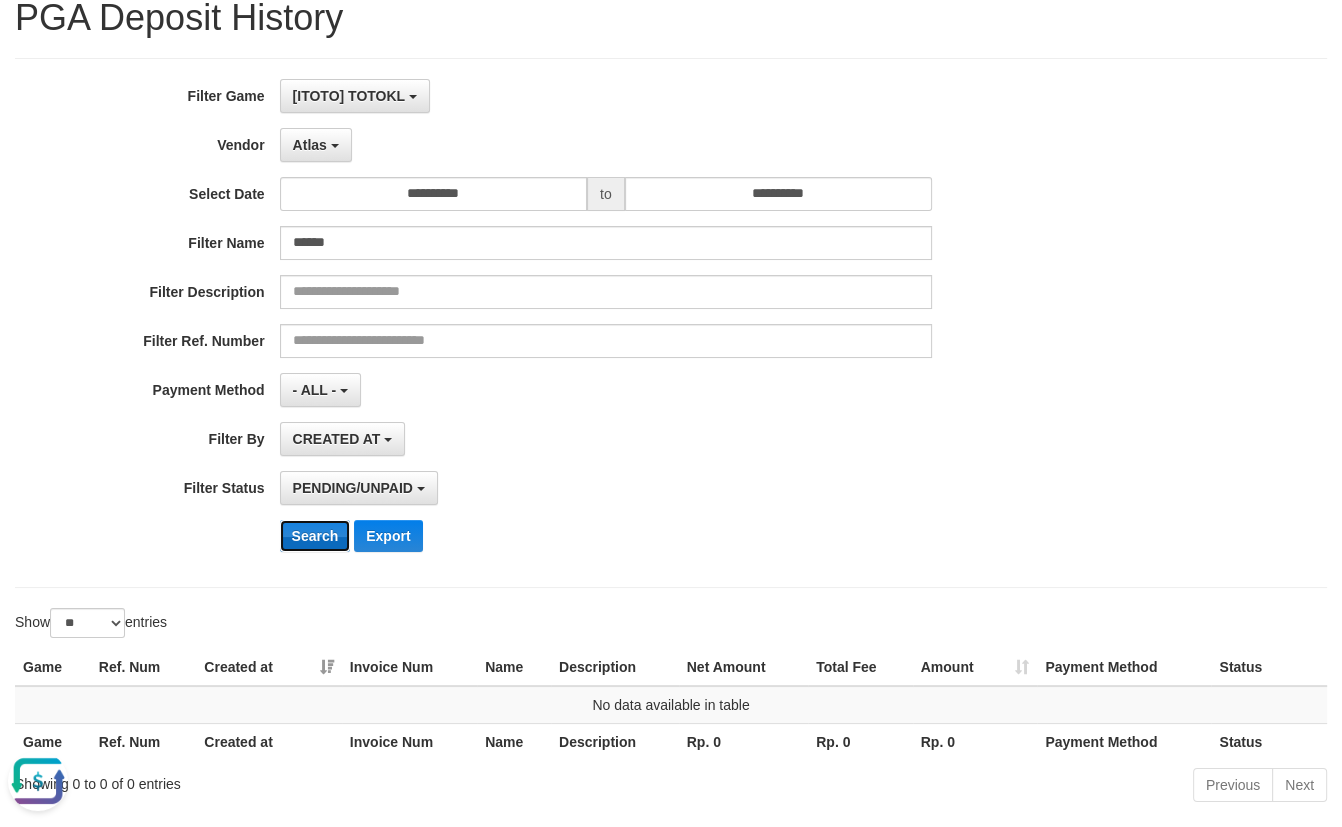click on "Search" at bounding box center [315, 536] 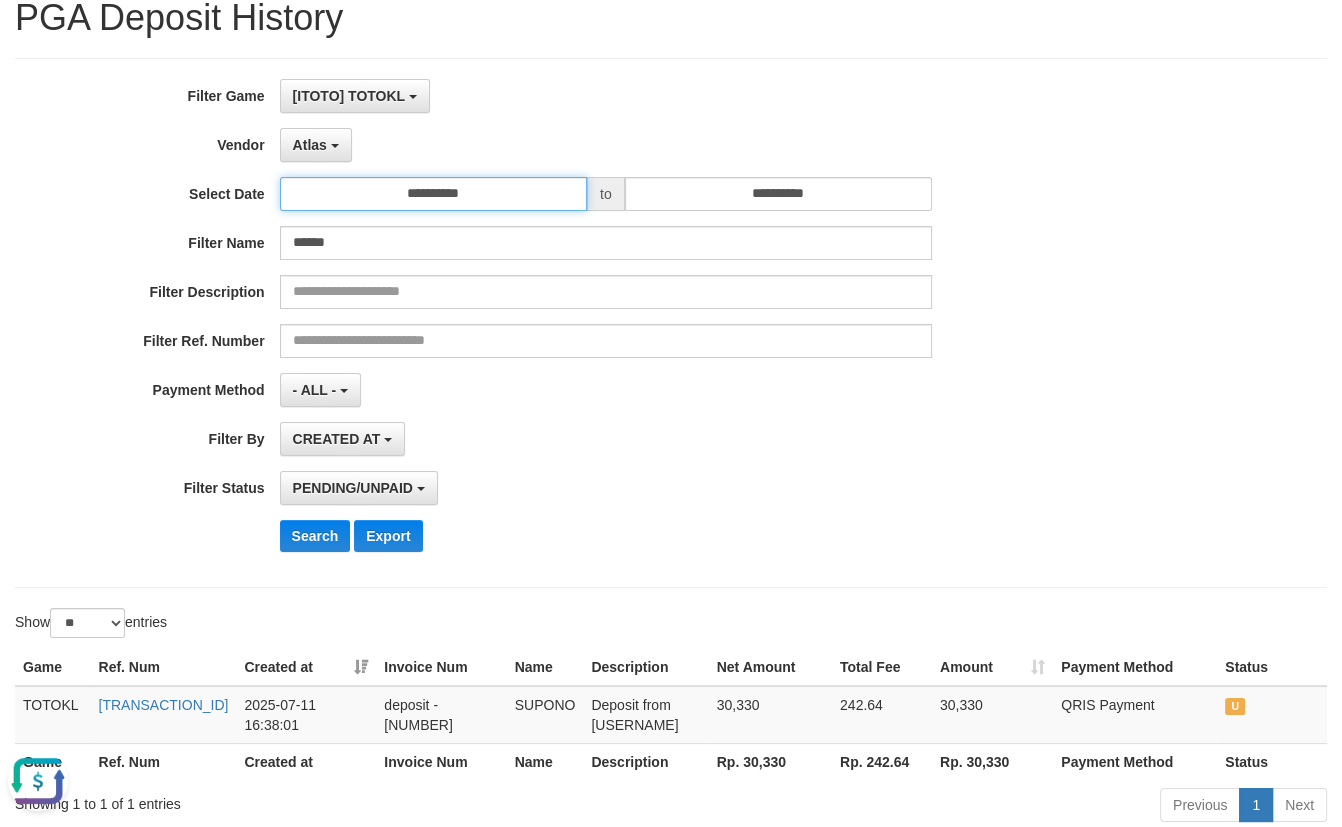 click on "**********" at bounding box center (433, 194) 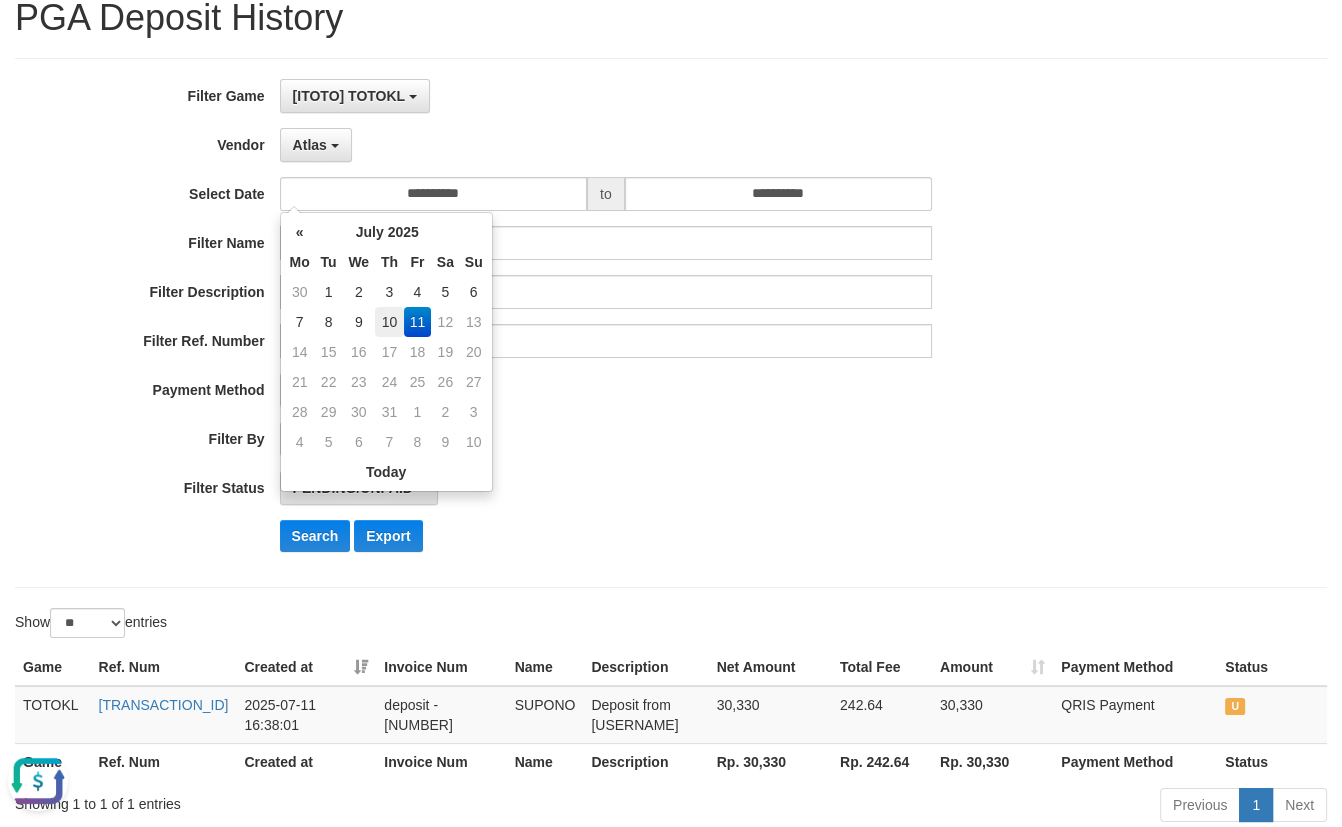 click on "10" at bounding box center [389, 322] 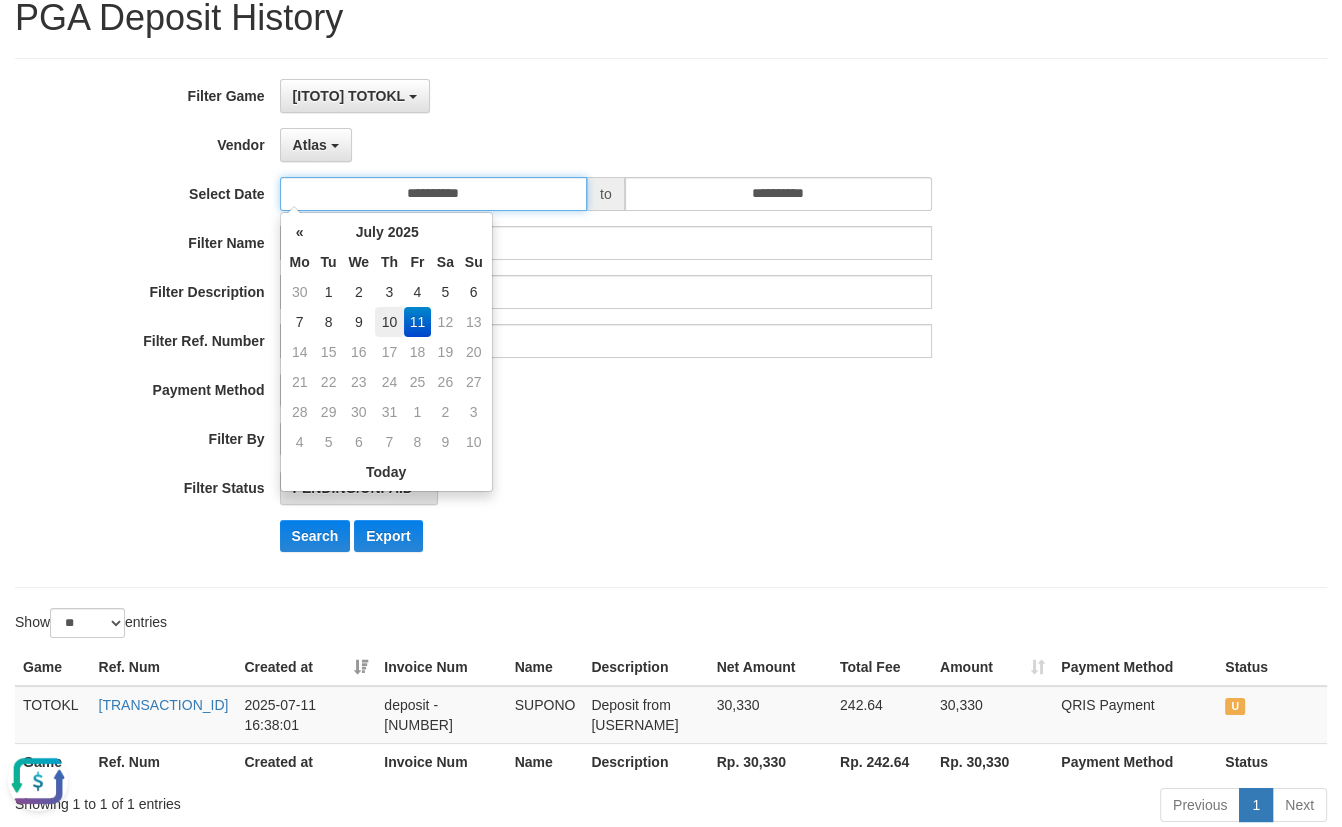 type on "**********" 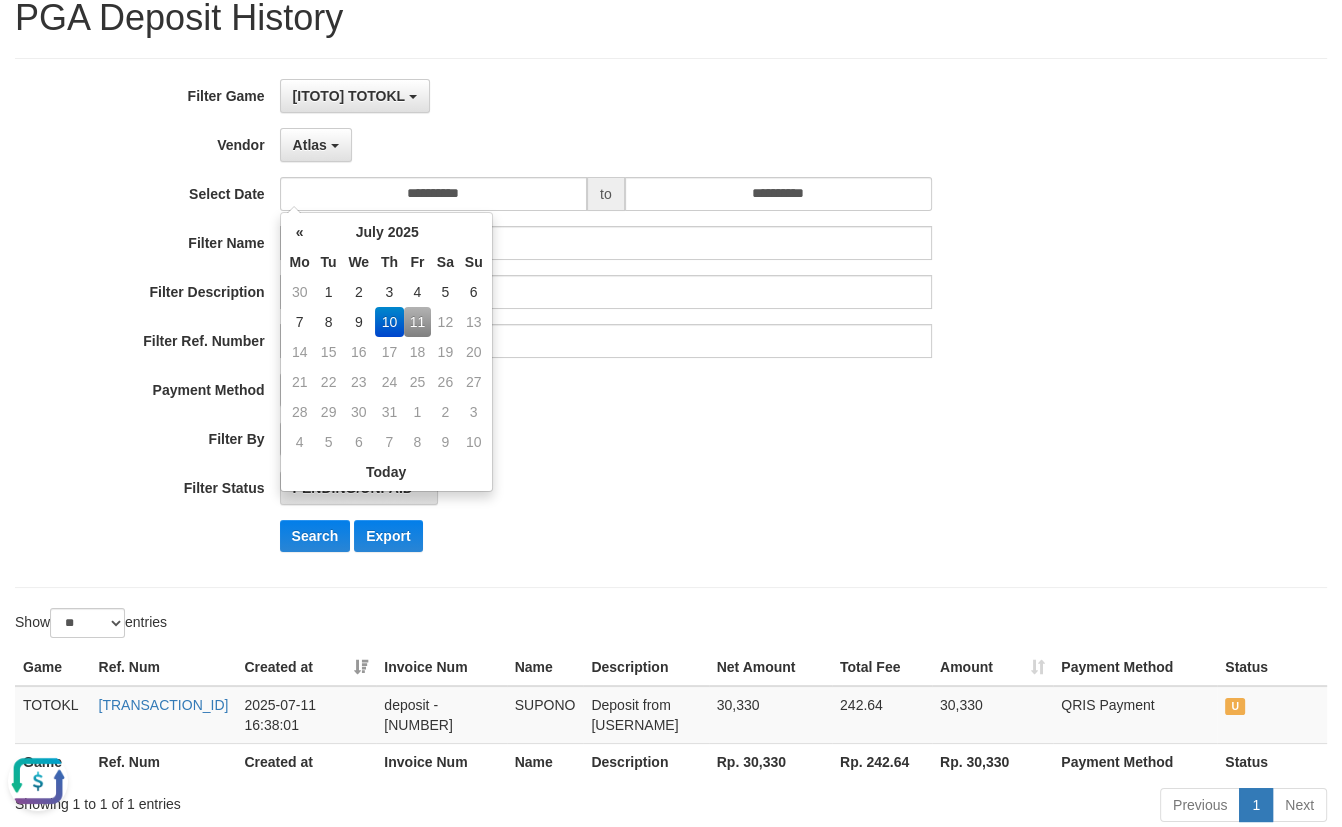 drag, startPoint x: 647, startPoint y: 372, endPoint x: 276, endPoint y: 529, distance: 402.85233 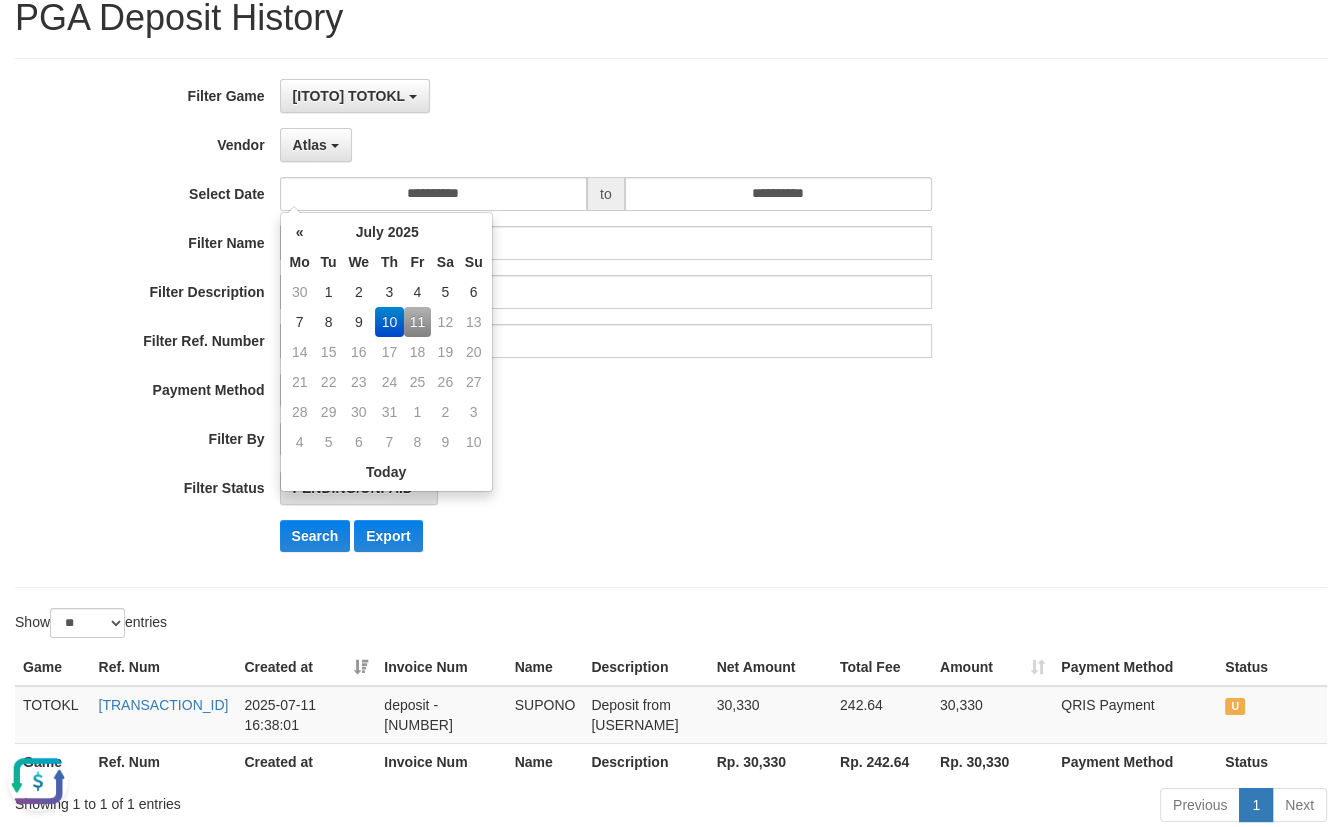 click on "- ALL -    SELECT ALL  - ALL -  SELECT PAYMENT METHOD
Mandiri
BNI
OVO
CIMB
BRI
MAYBANK
PERMATA
DANAMON
INDOMARET
ALFAMART
GOPAY
CC
BCA
QRIS
SINARMAS
LINKAJA
SHOPEEPAY
ATMBERSAMA
DANA
ARTHAGRAHA
SAMPOERNA
OCBCNISP" at bounding box center [606, 390] 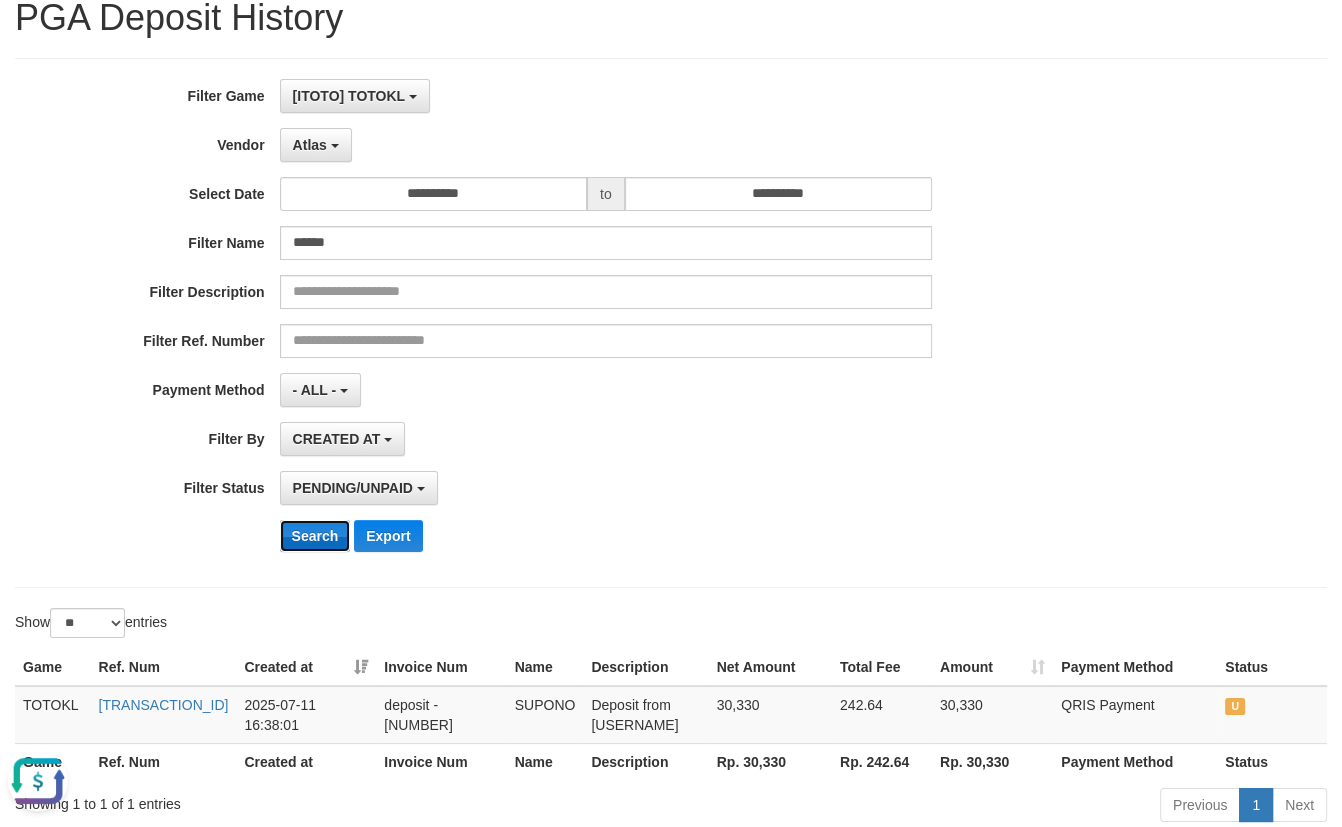click on "Search" at bounding box center [315, 536] 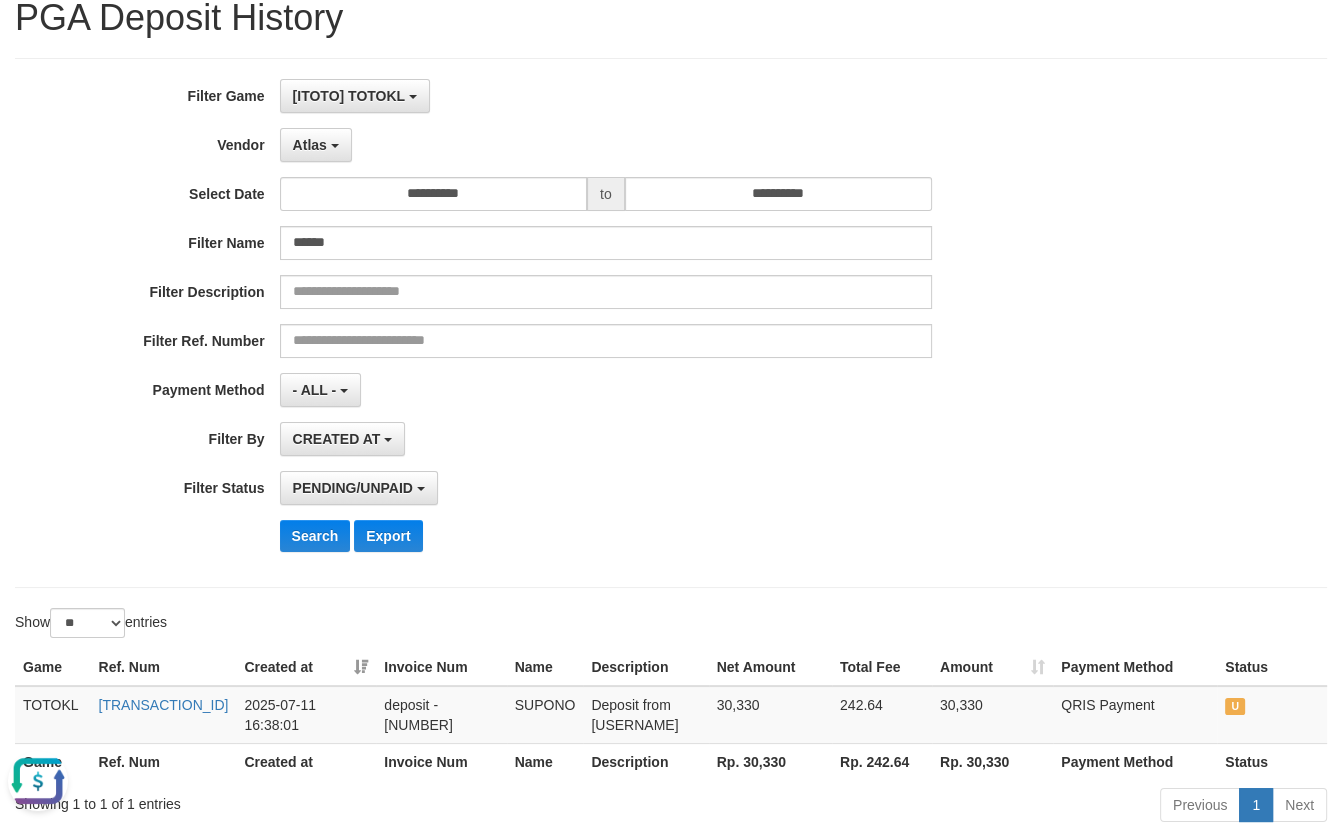 click on "**********" at bounding box center (559, 323) 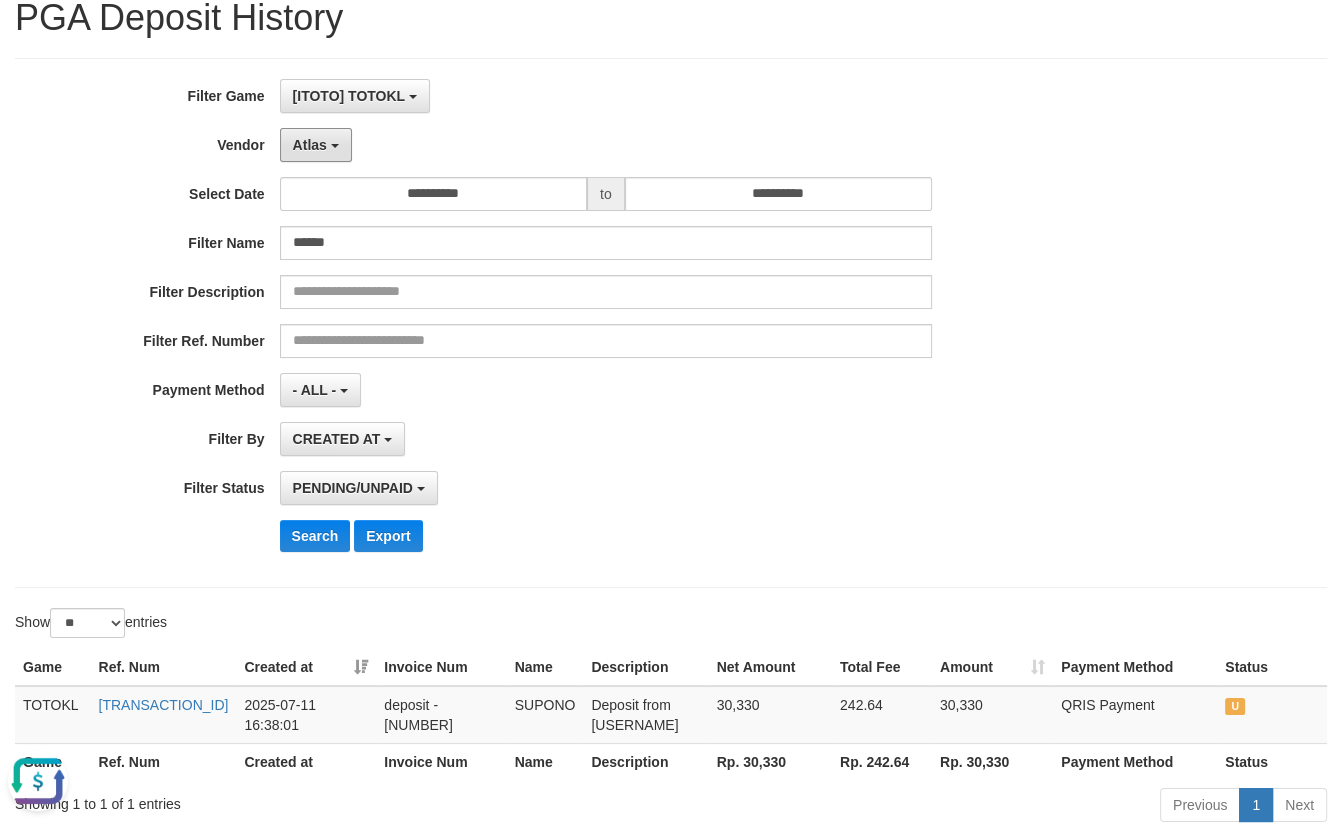click on "Atlas" at bounding box center [316, 145] 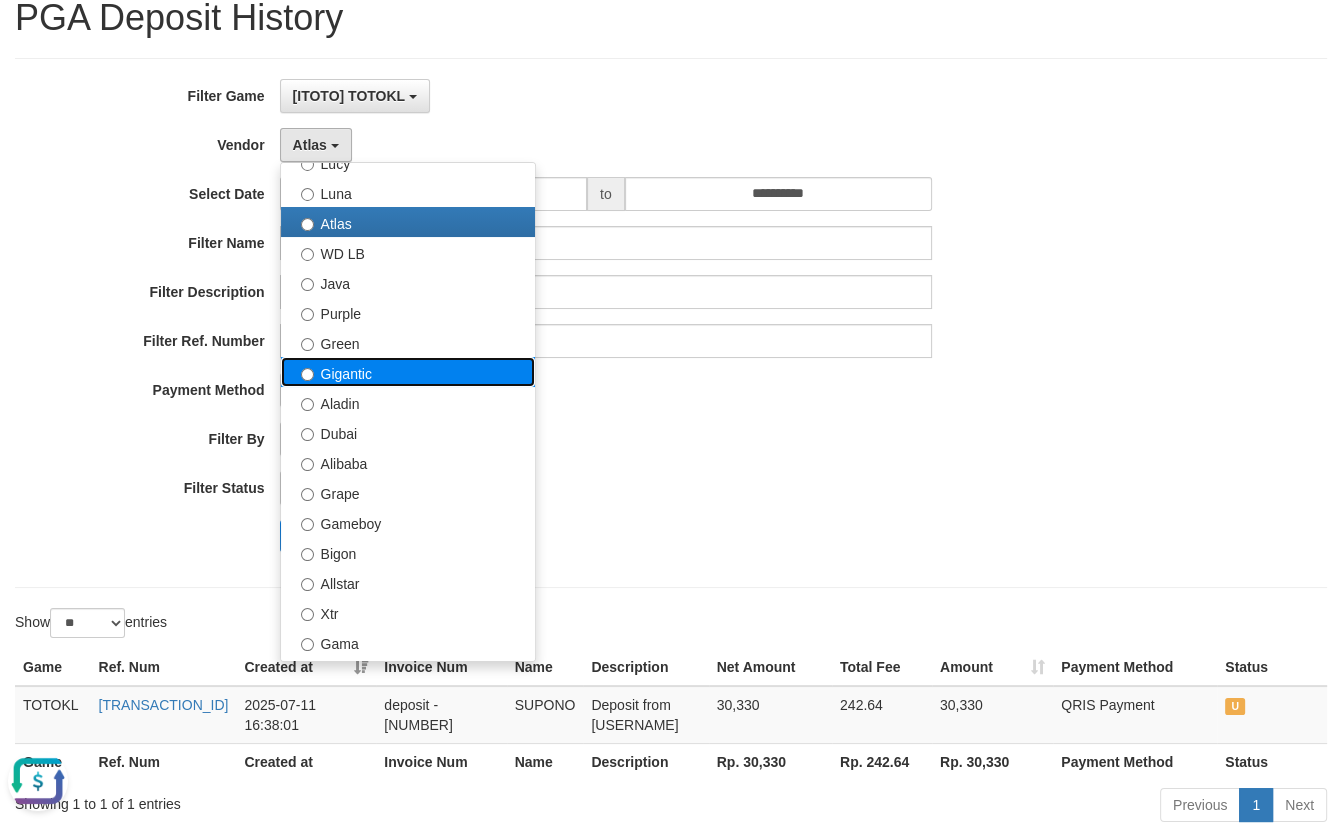 click on "Gigantic" at bounding box center (408, 372) 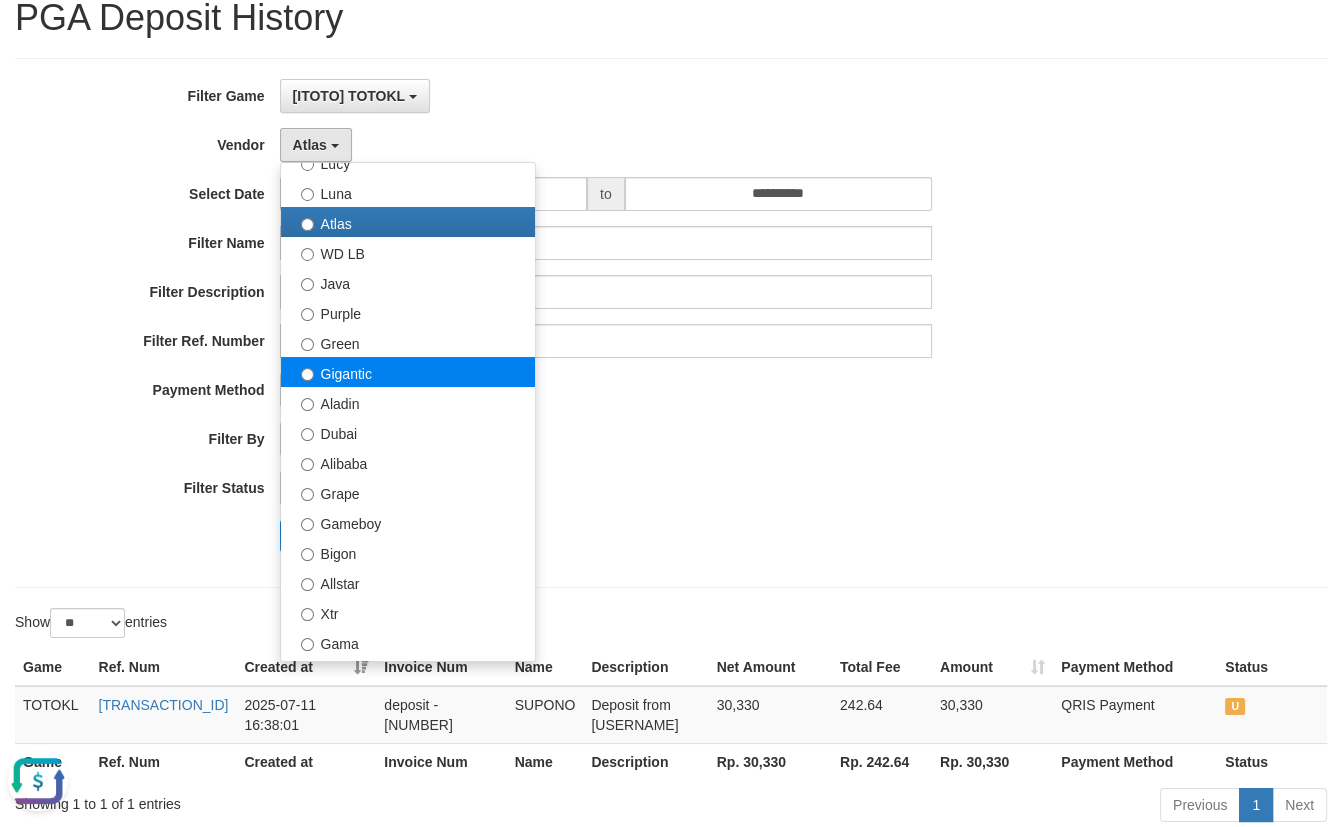 select on "**********" 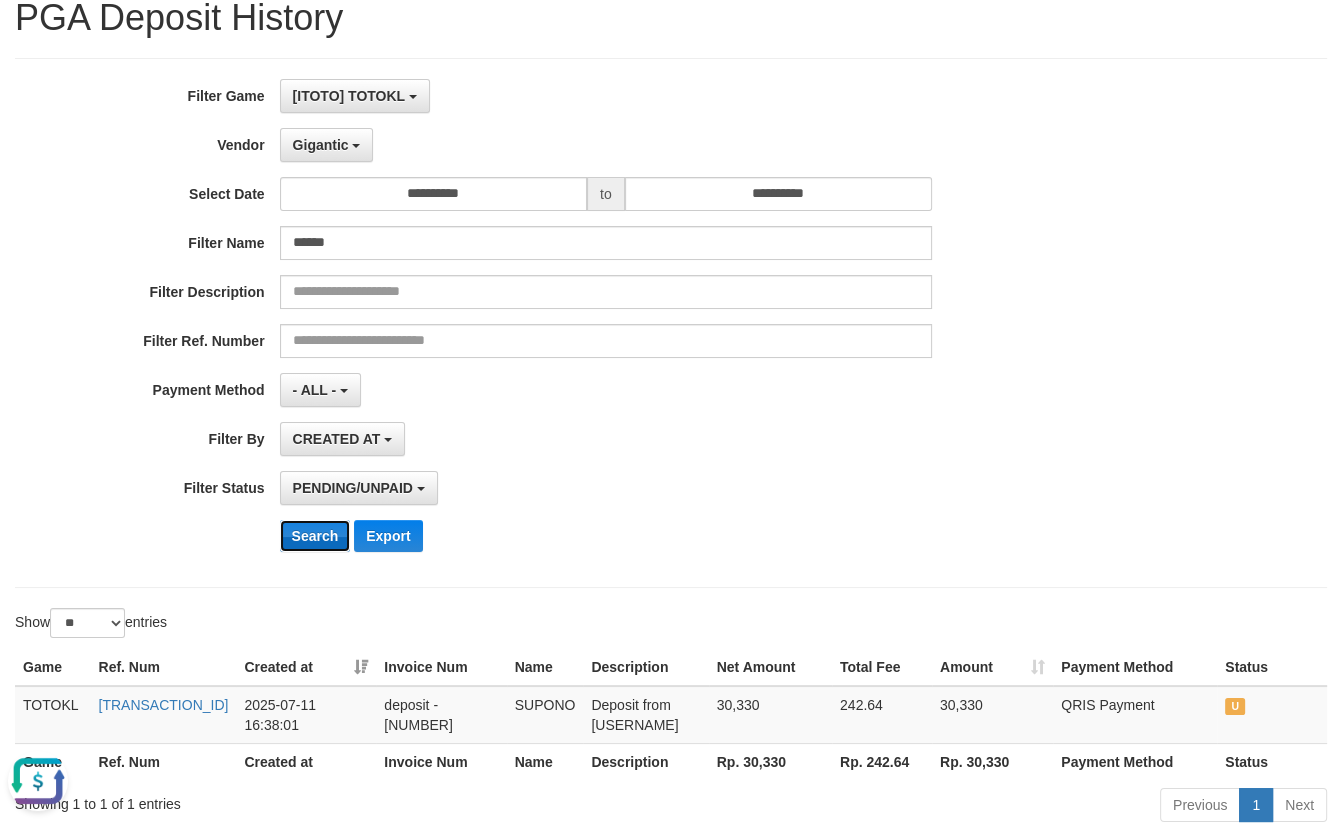 click on "Search" at bounding box center [315, 536] 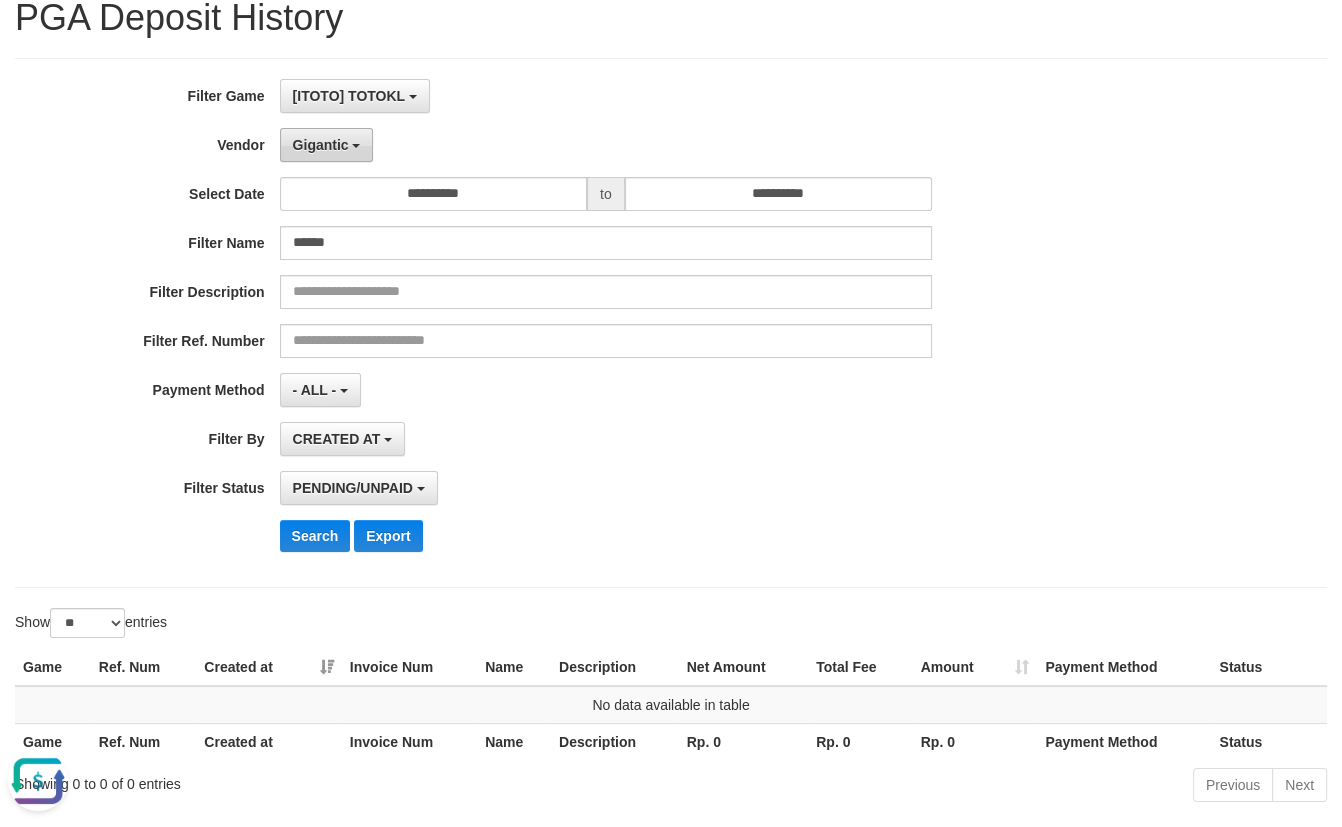 click on "Gigantic" at bounding box center (321, 145) 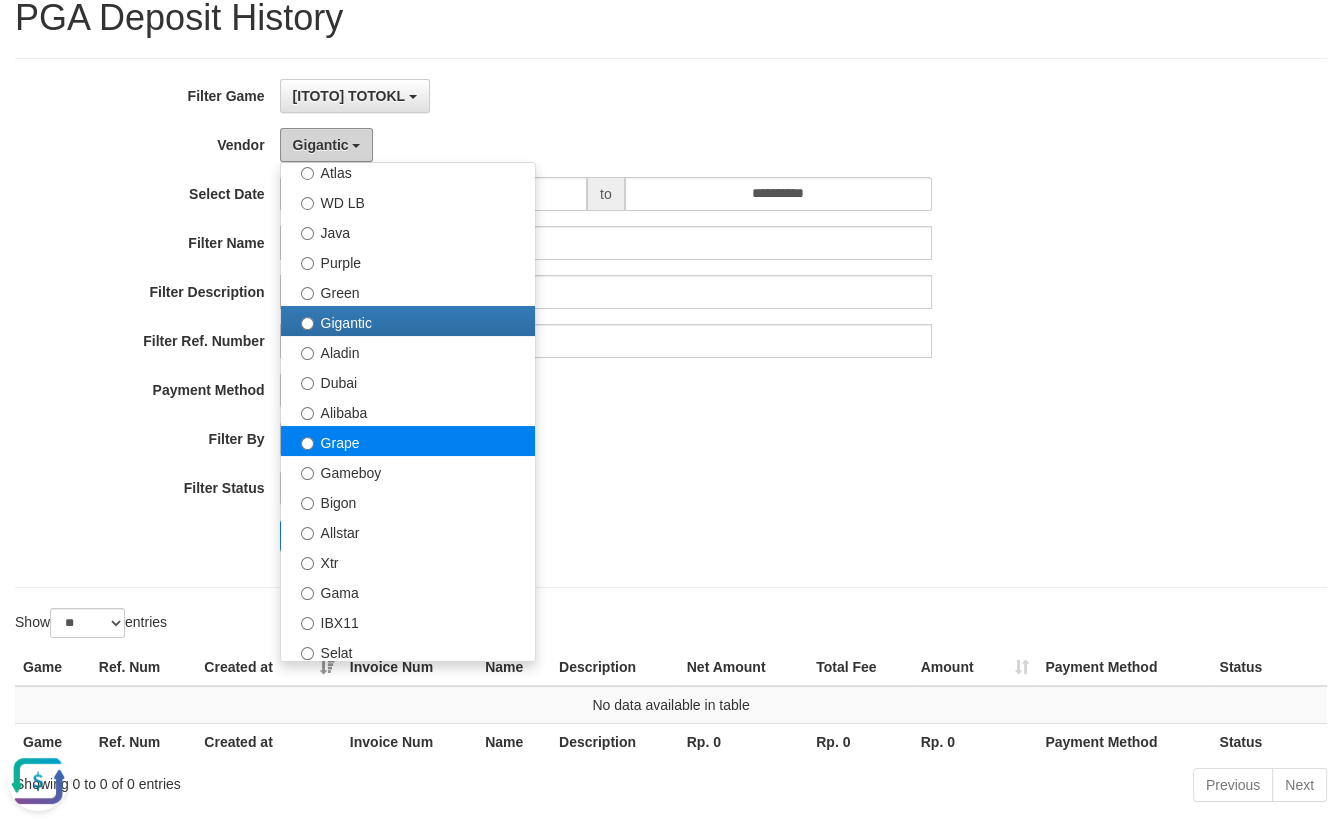 scroll, scrollTop: 181, scrollLeft: 0, axis: vertical 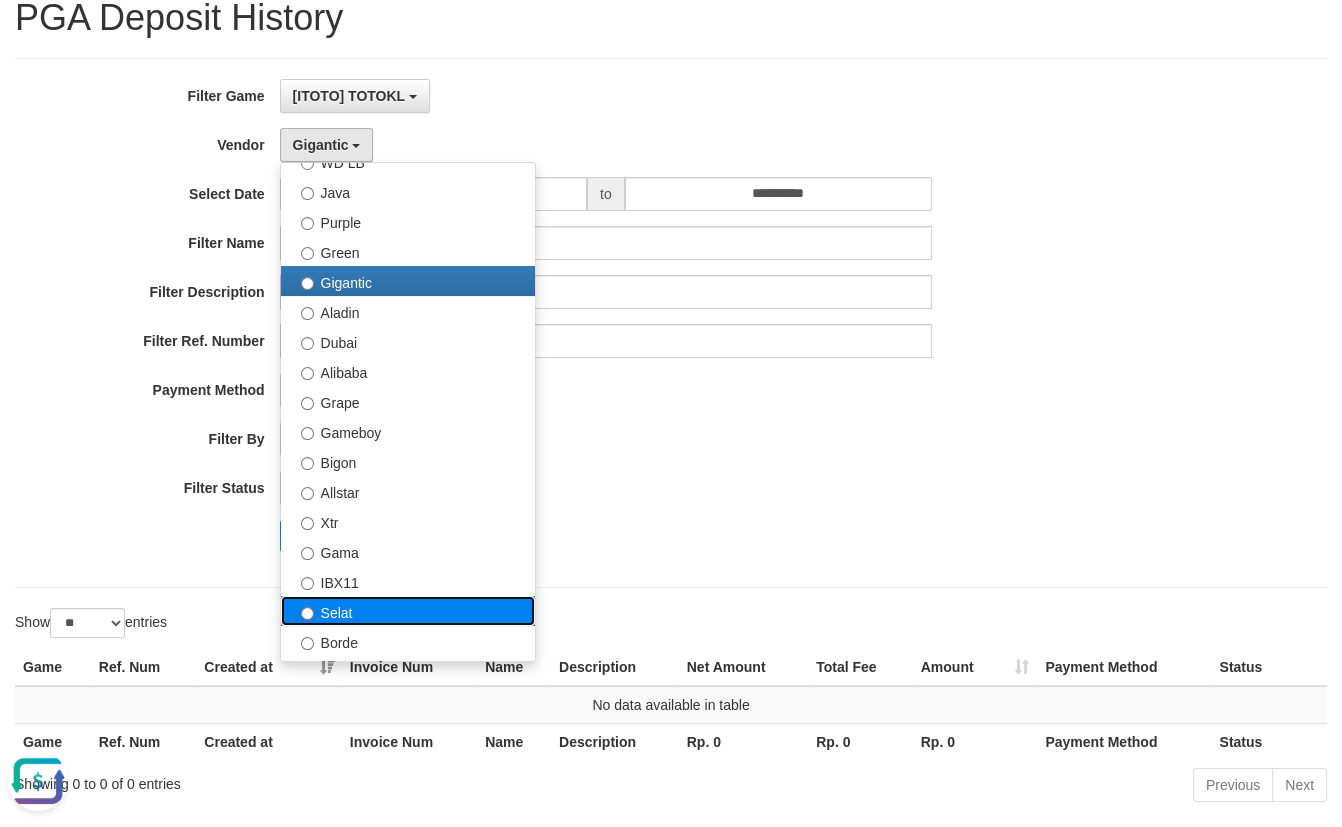 click on "Selat" at bounding box center [408, 611] 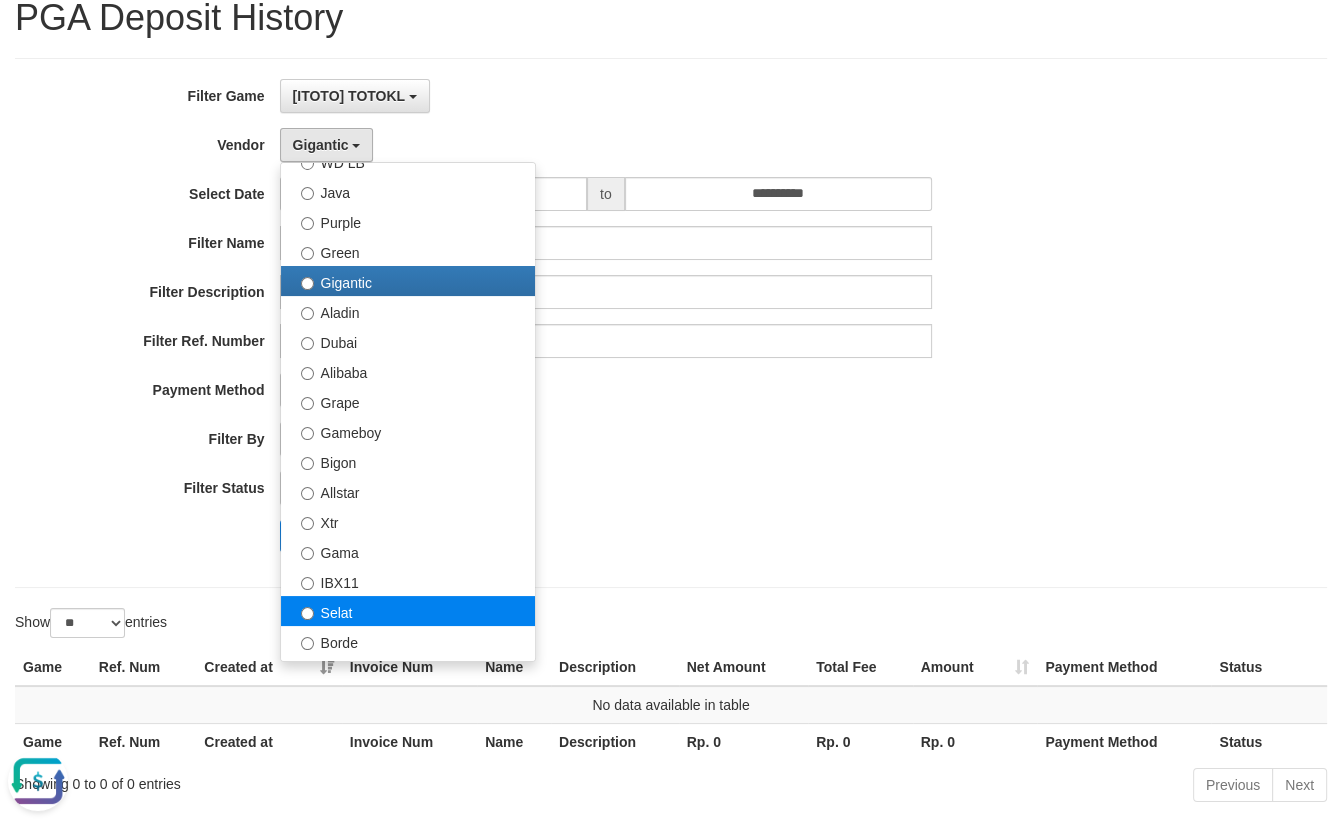 select on "**********" 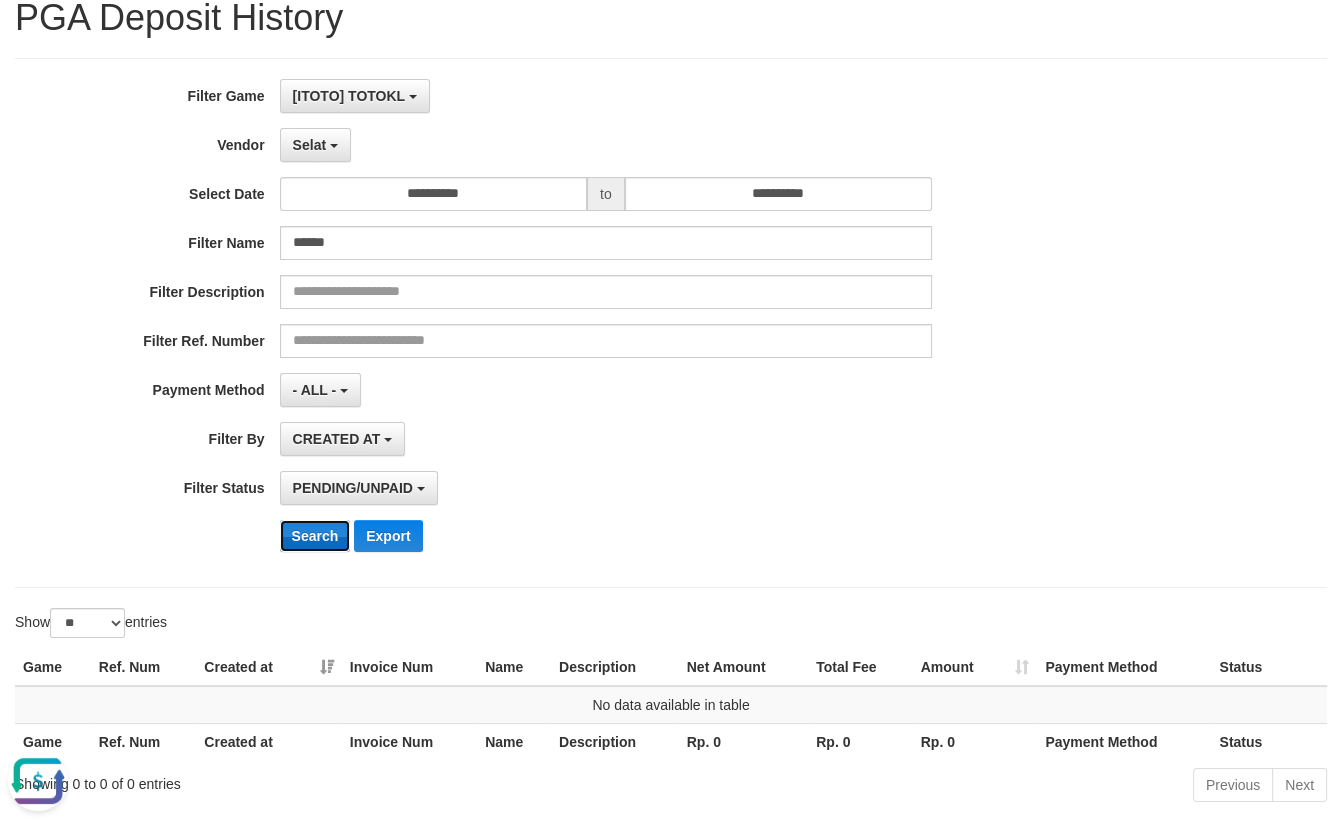 click on "Search" at bounding box center (315, 536) 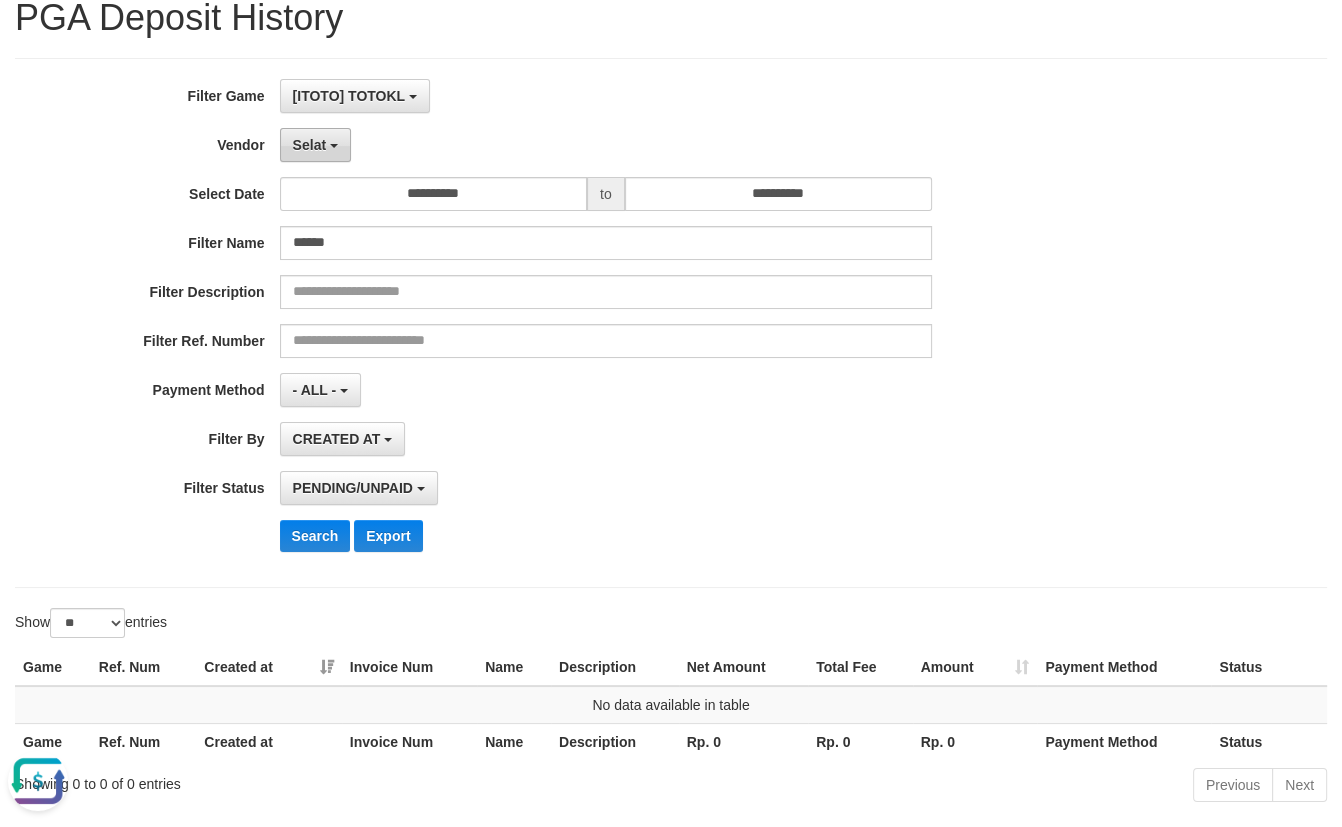 click on "Selat" at bounding box center [309, 145] 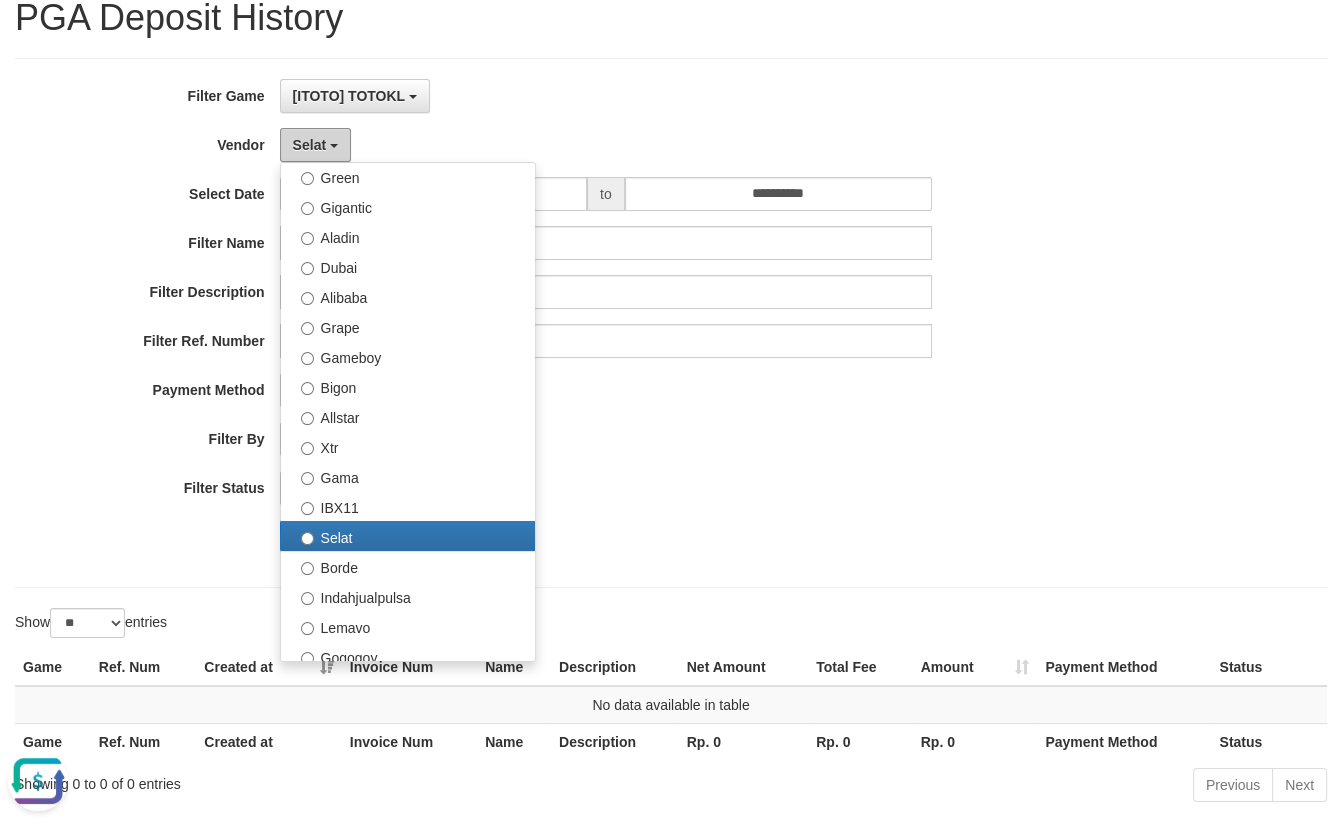 scroll, scrollTop: 545, scrollLeft: 0, axis: vertical 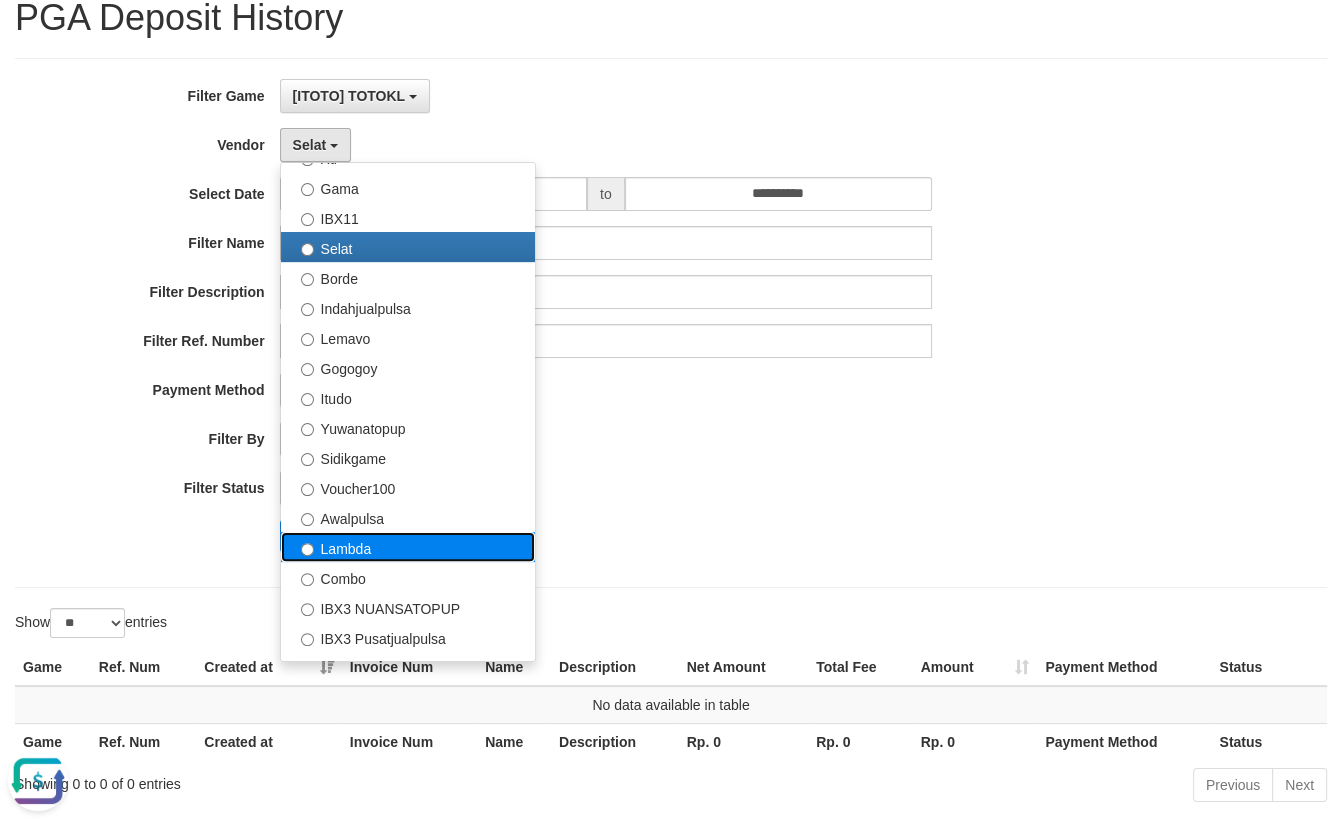 click on "Lambda" at bounding box center [408, 547] 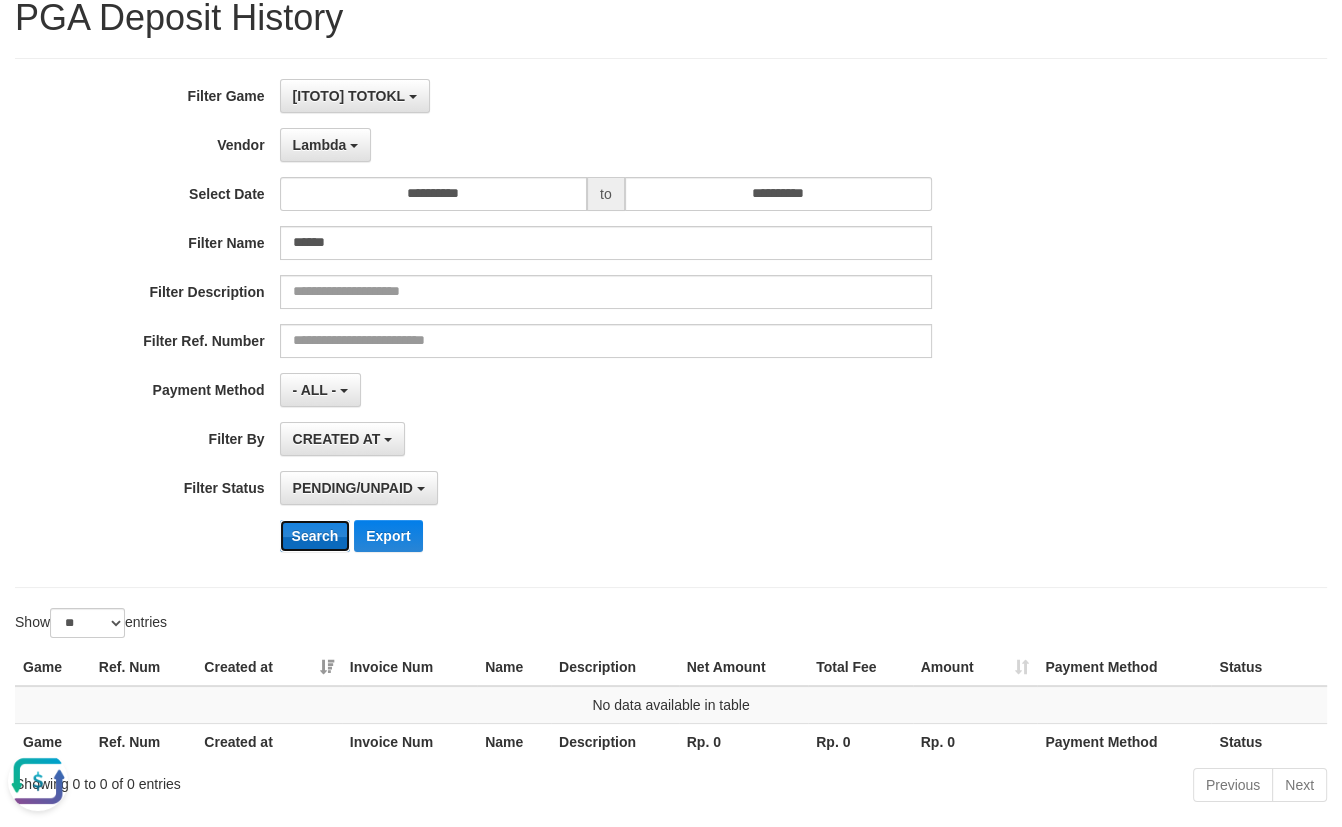 click on "Search" at bounding box center [315, 536] 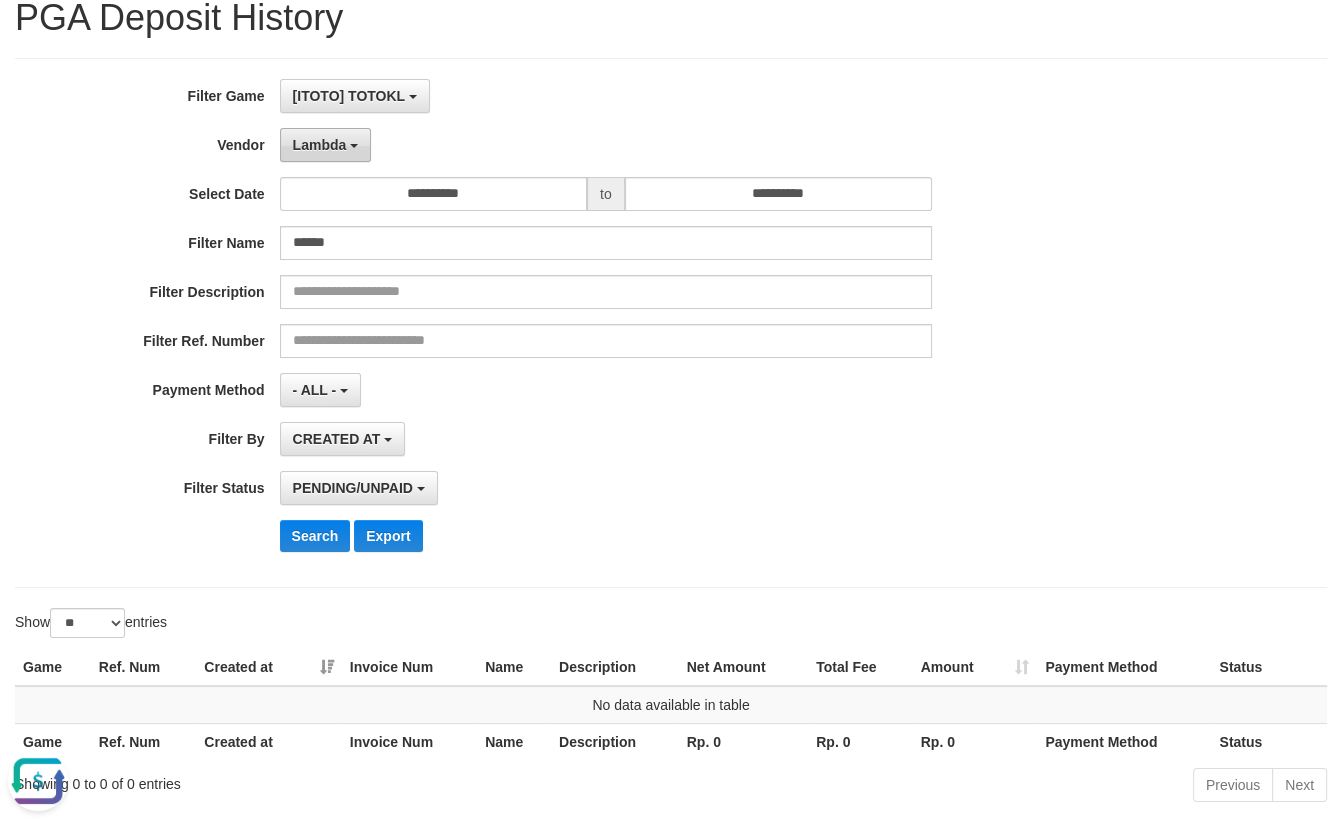 click on "Lambda" at bounding box center [326, 145] 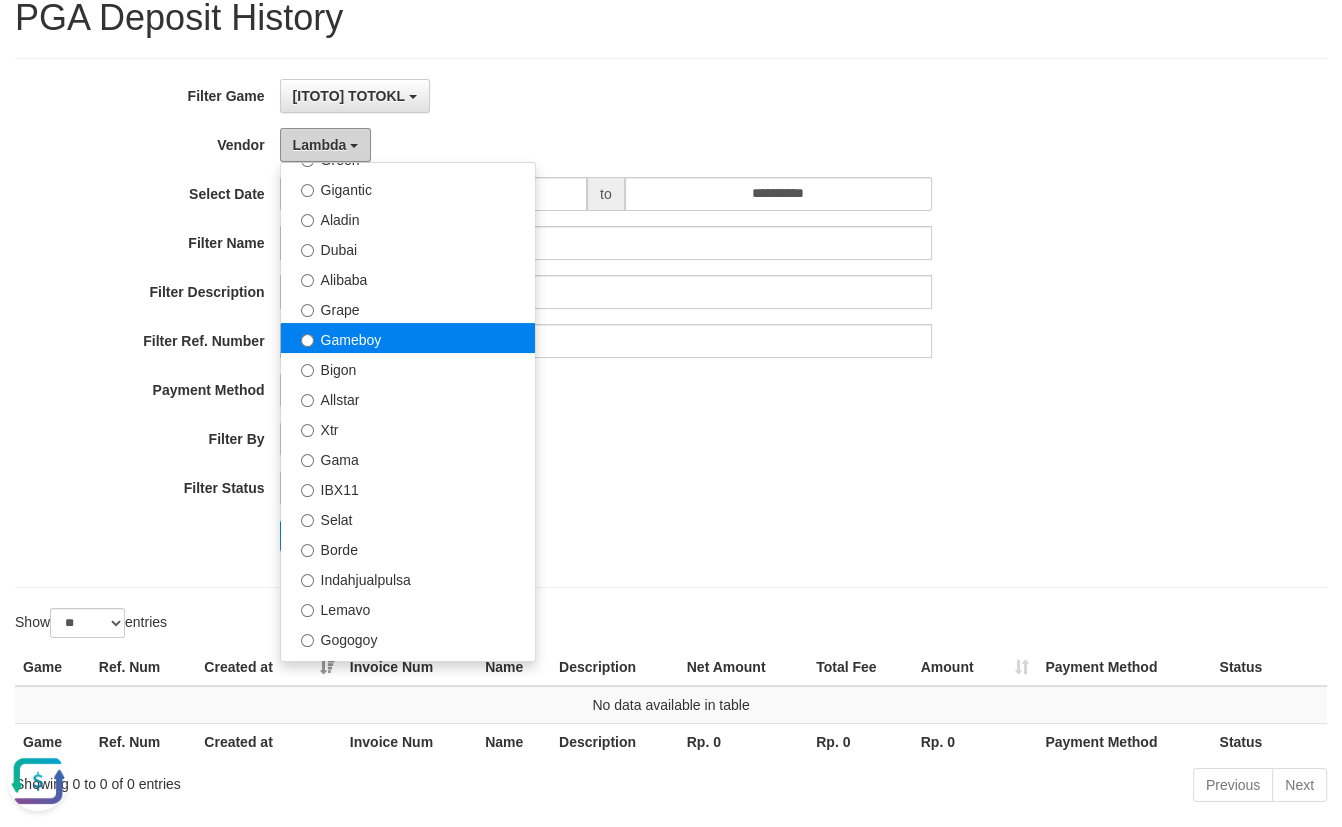 scroll, scrollTop: 272, scrollLeft: 0, axis: vertical 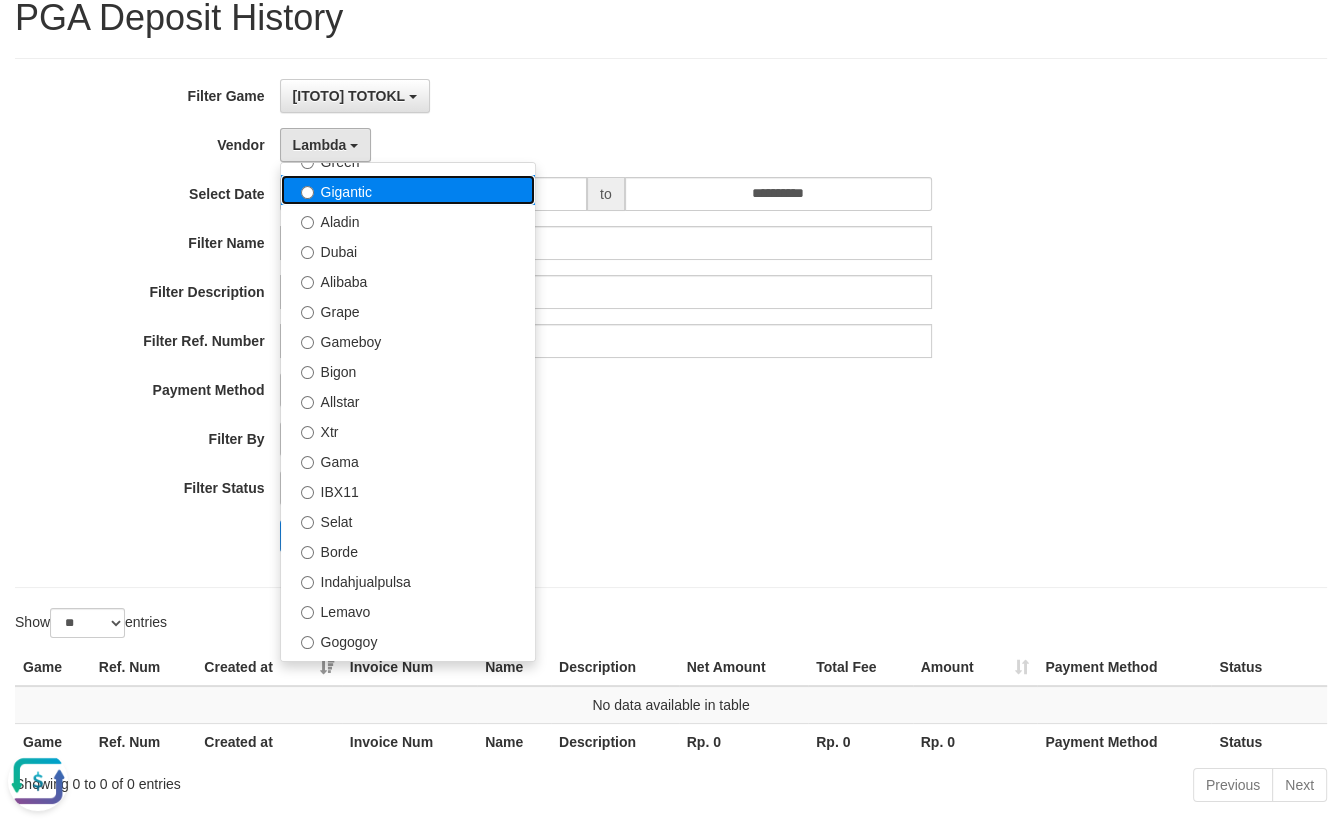 click on "Gigantic" at bounding box center (408, 190) 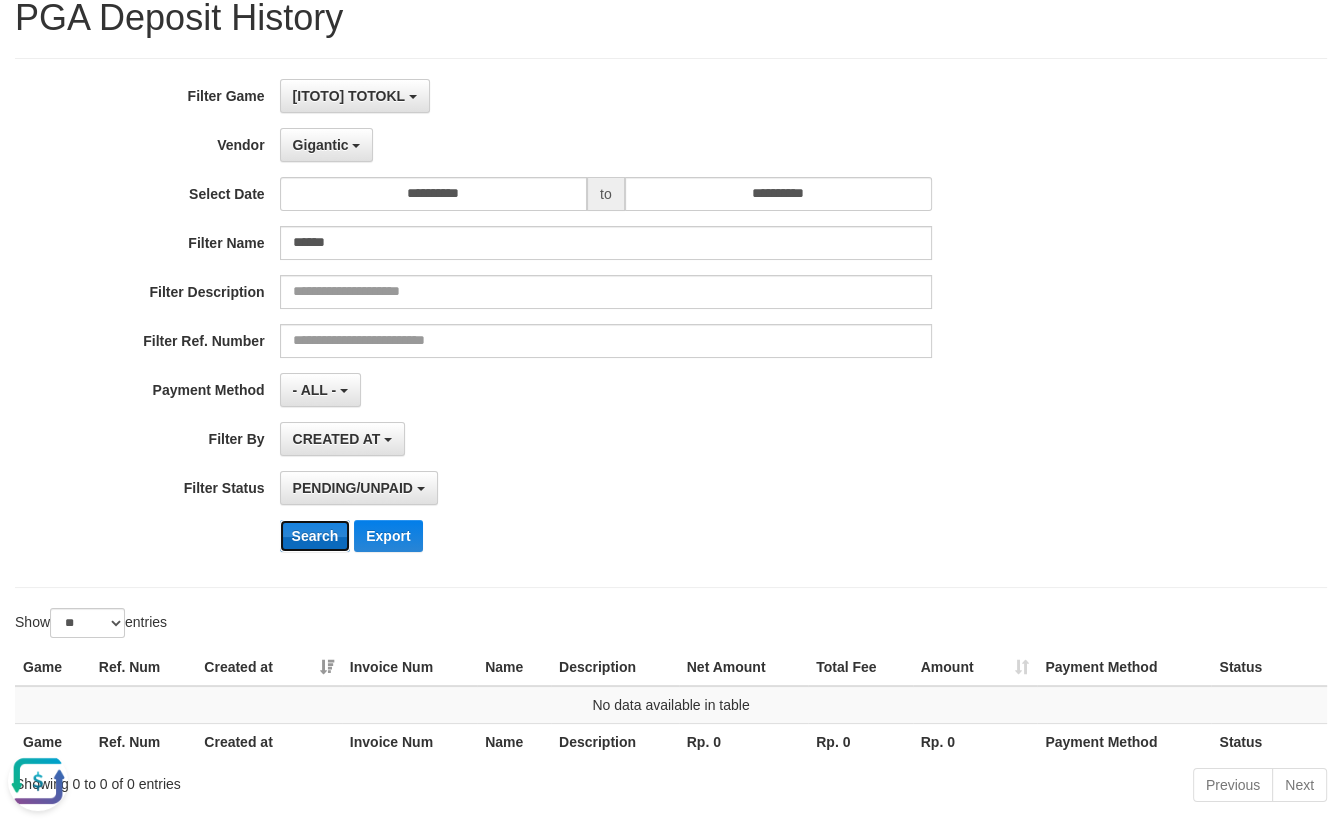 click on "Search" at bounding box center [315, 536] 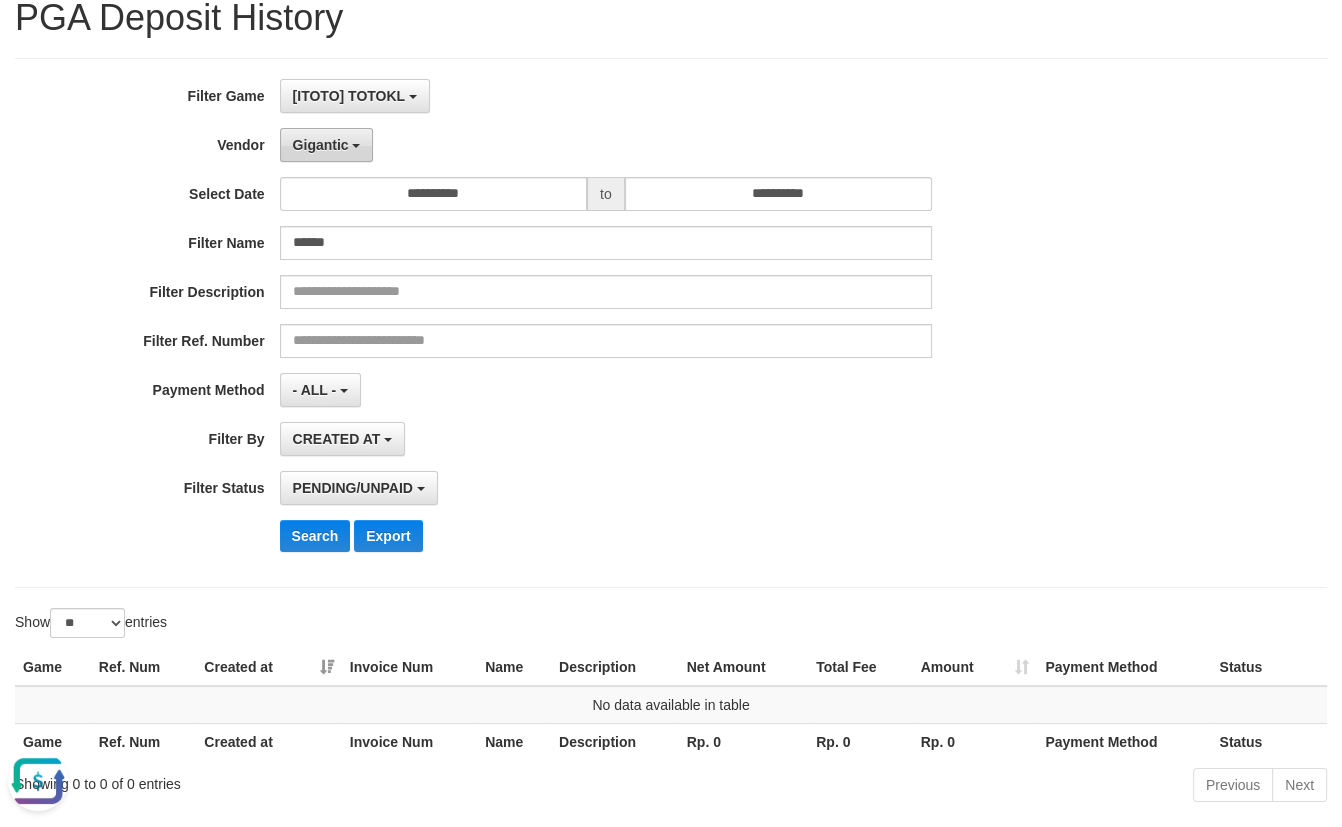 click at bounding box center [356, 146] 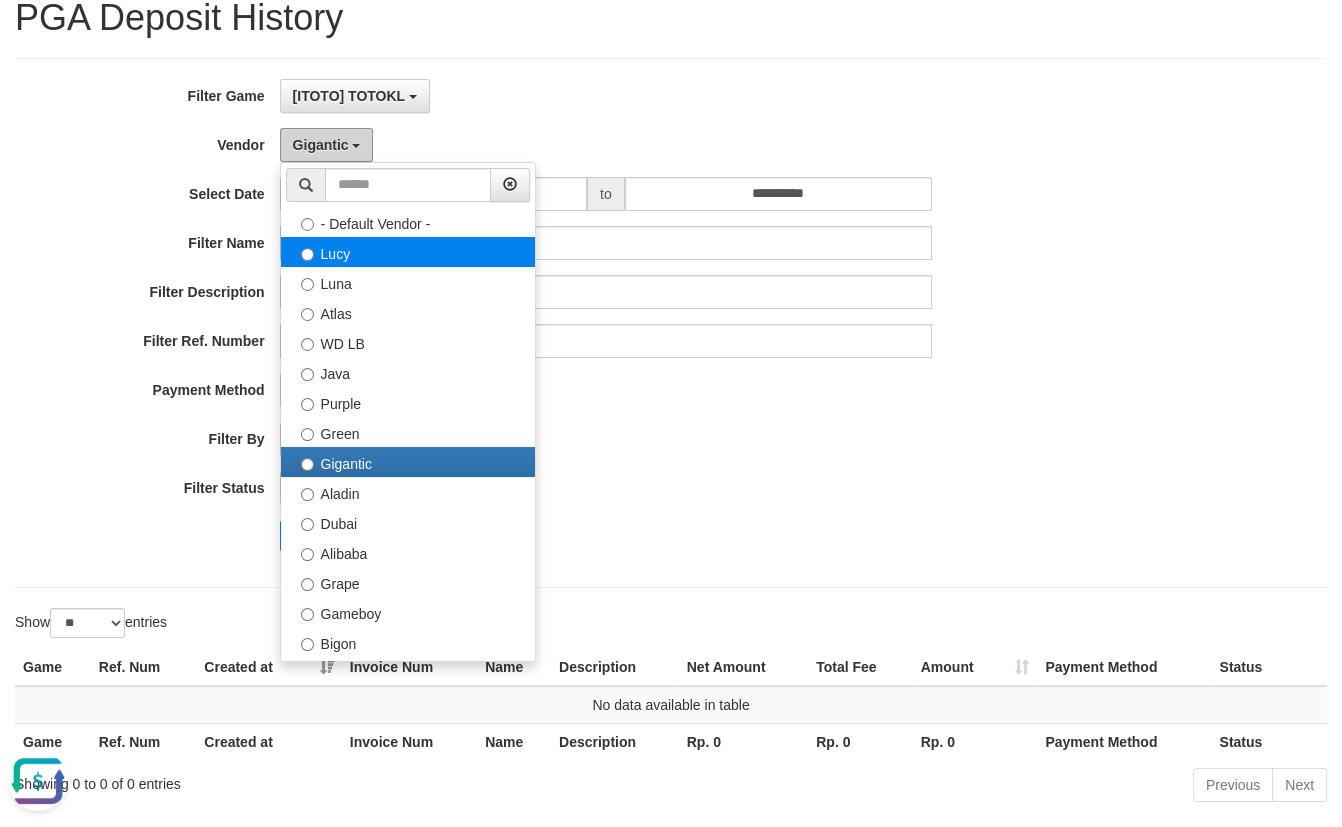 scroll, scrollTop: 0, scrollLeft: 0, axis: both 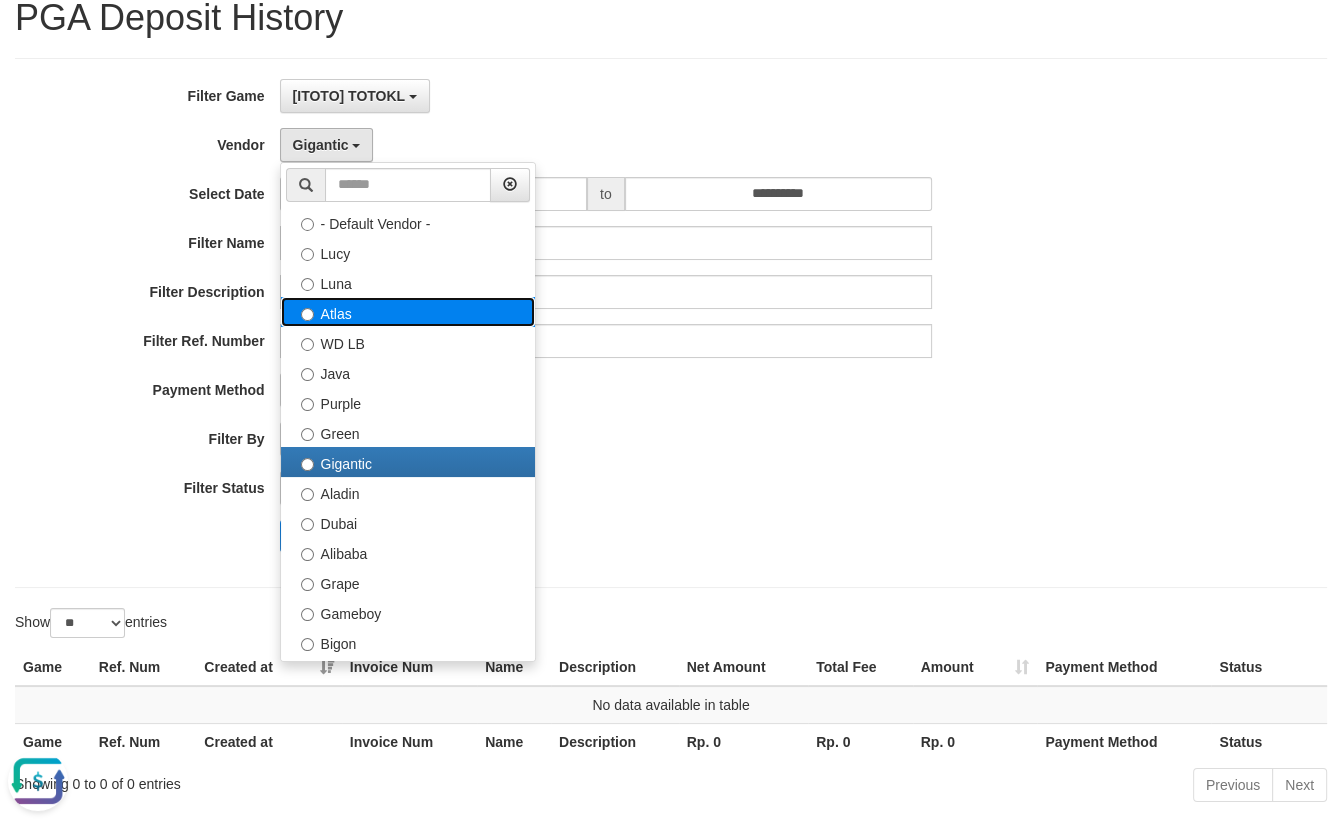 click on "Atlas" at bounding box center (408, 312) 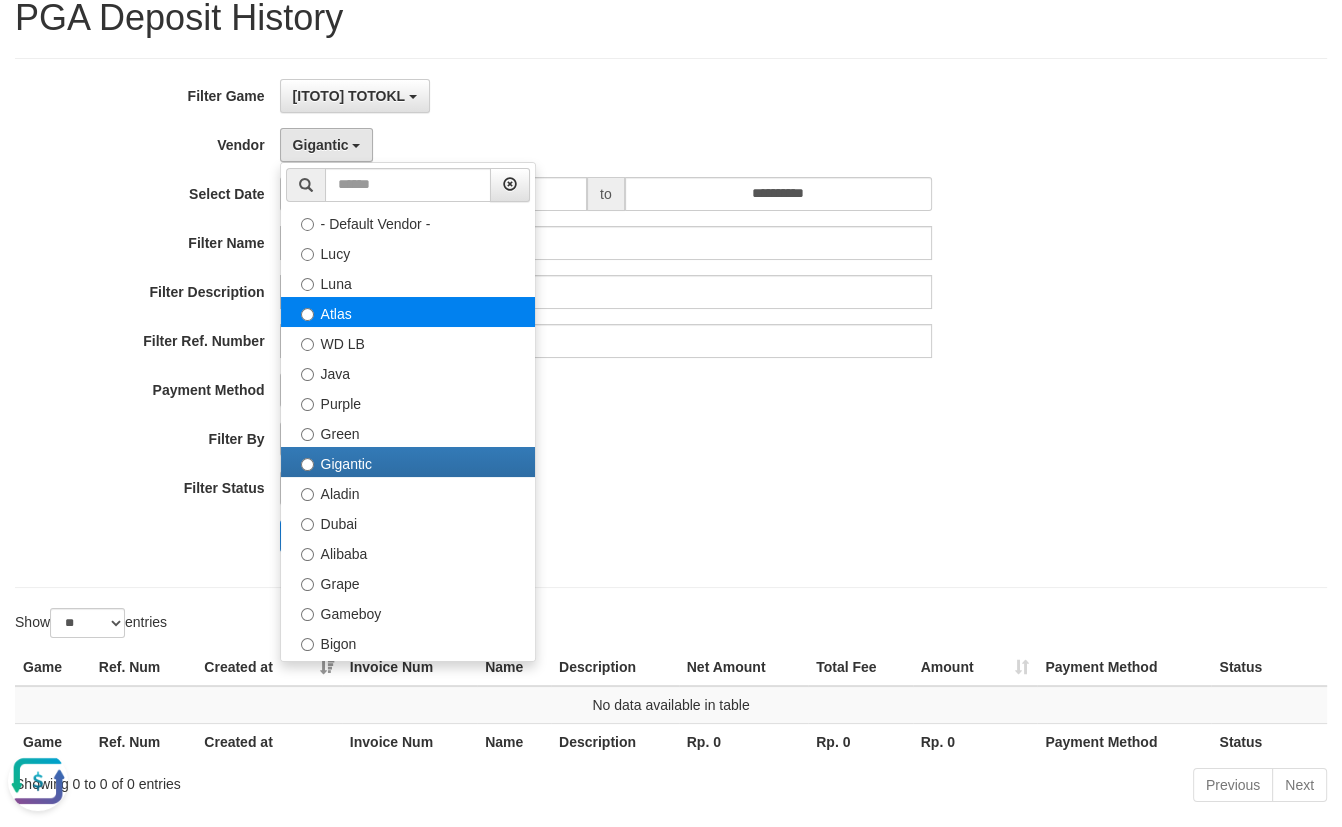 select on "**********" 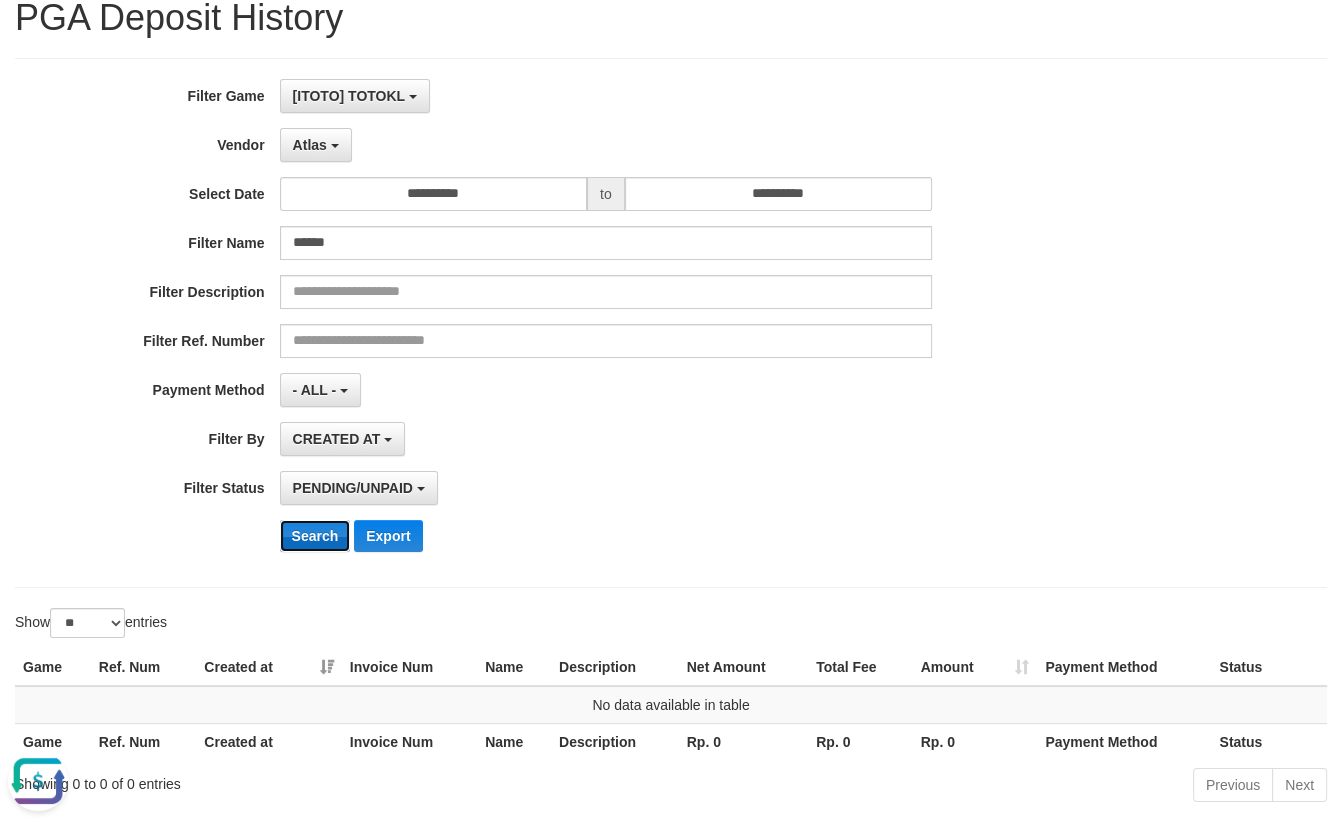 click on "Search" at bounding box center [315, 536] 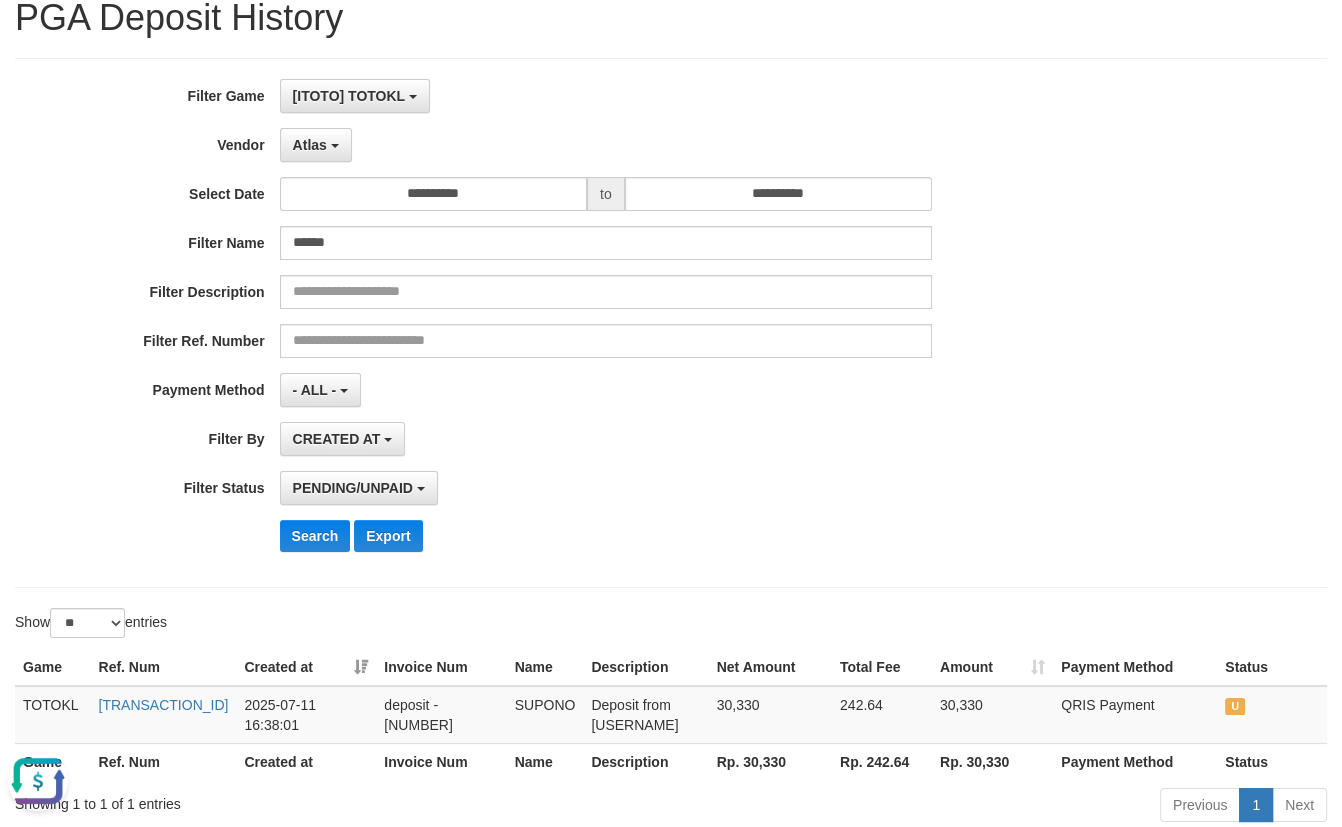 click on "PENDING/UNPAID								    SELECT ALL  - ALL -  SELECT STATUS
PENDING/UNPAID
PAID
CANCELED
EXPIRED" at bounding box center (606, 488) 